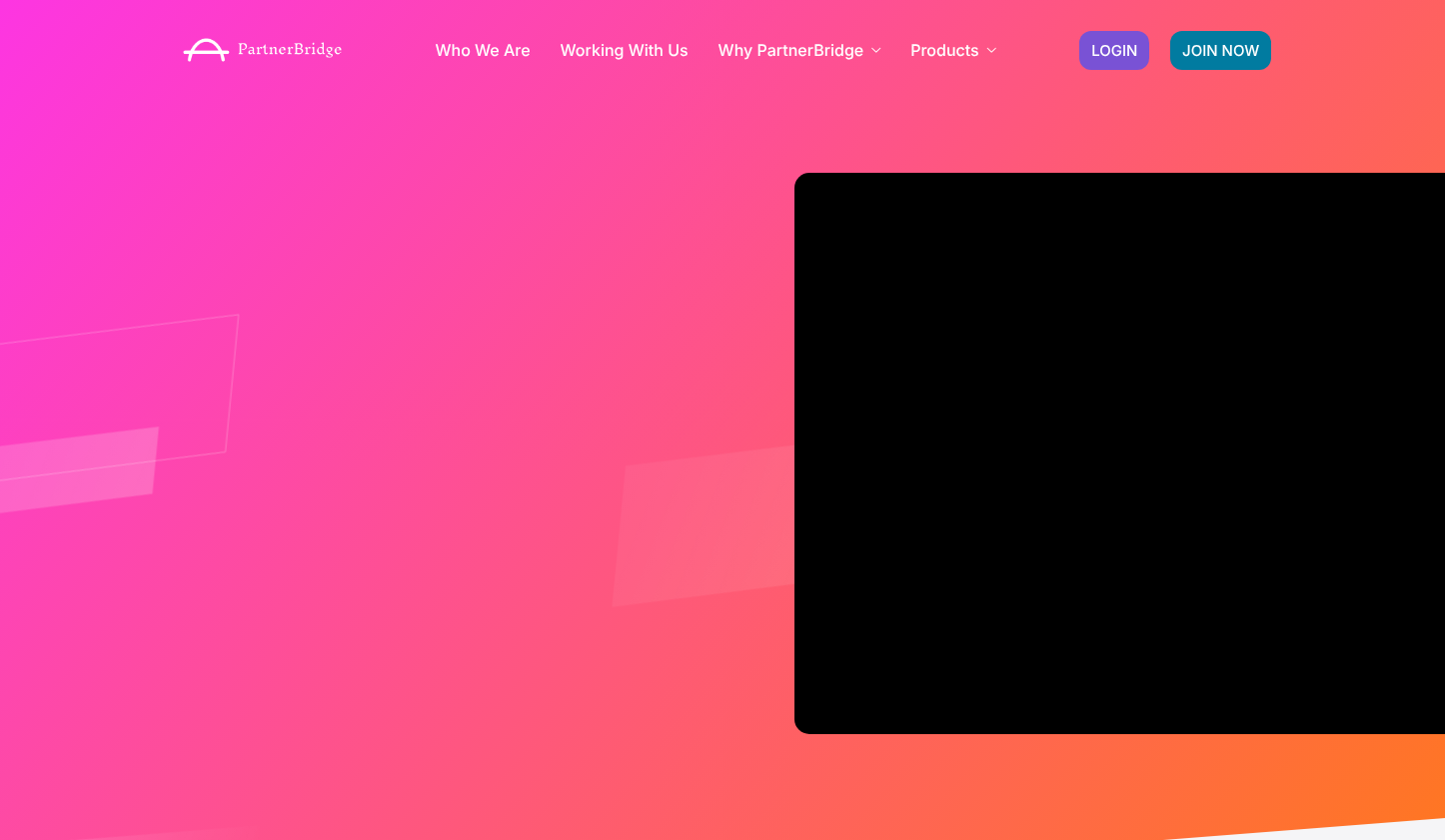 scroll, scrollTop: 0, scrollLeft: 0, axis: both 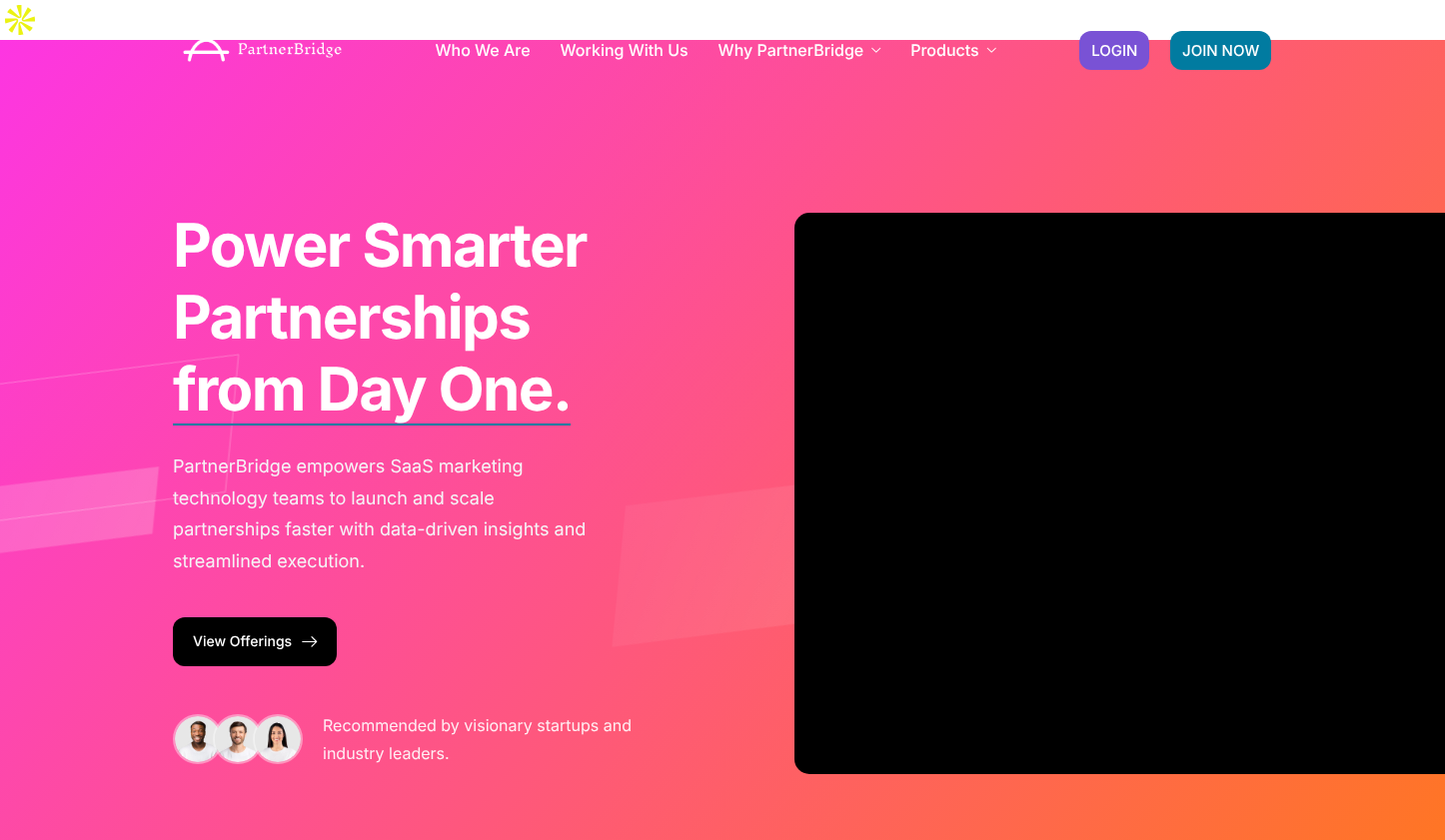 click on "JOIN NOW
LOGIN" at bounding box center (1175, 50) 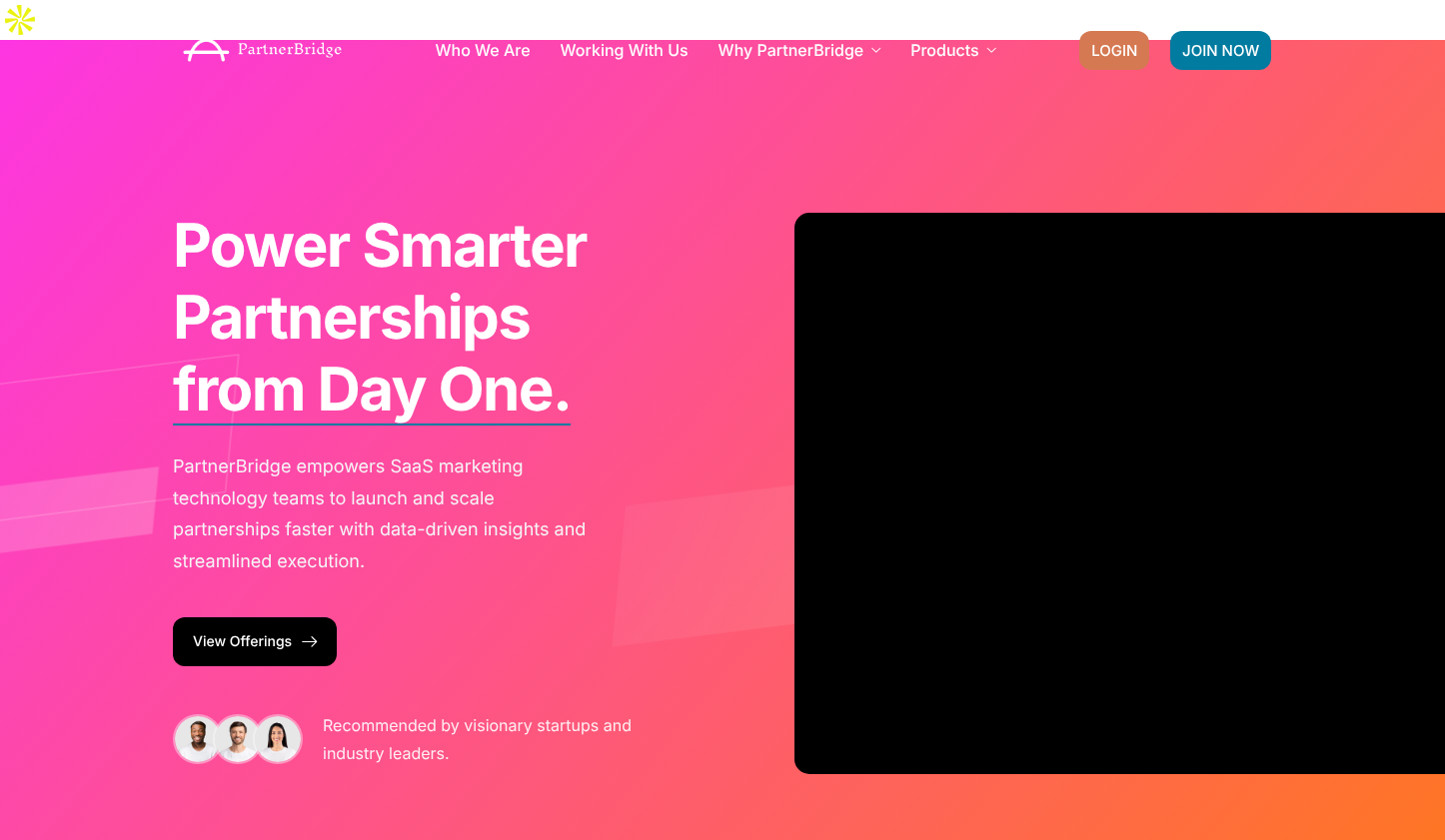 click on "LOGIN" at bounding box center (1114, 50) 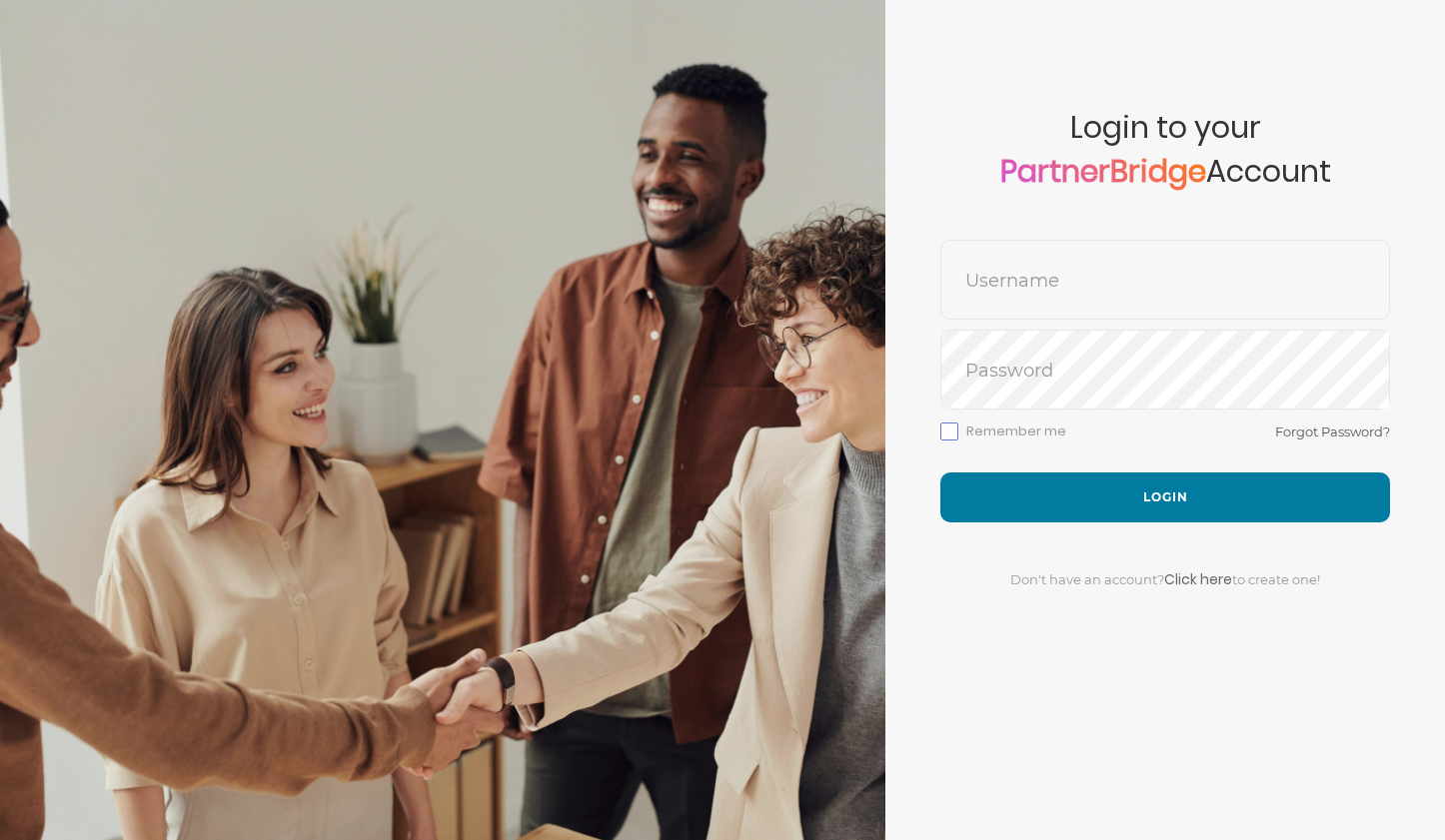 scroll, scrollTop: 0, scrollLeft: 0, axis: both 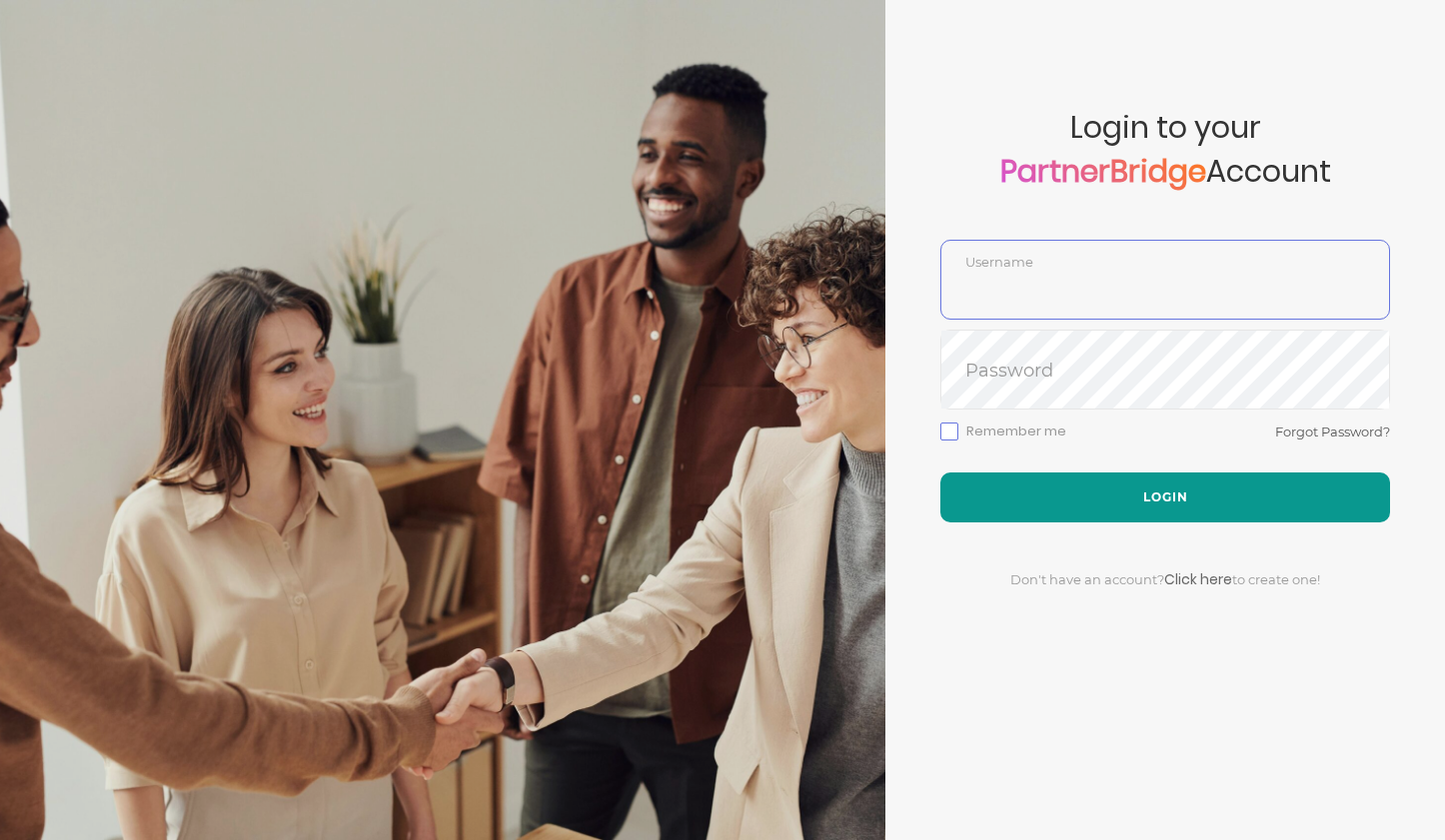 type on "DemoUser" 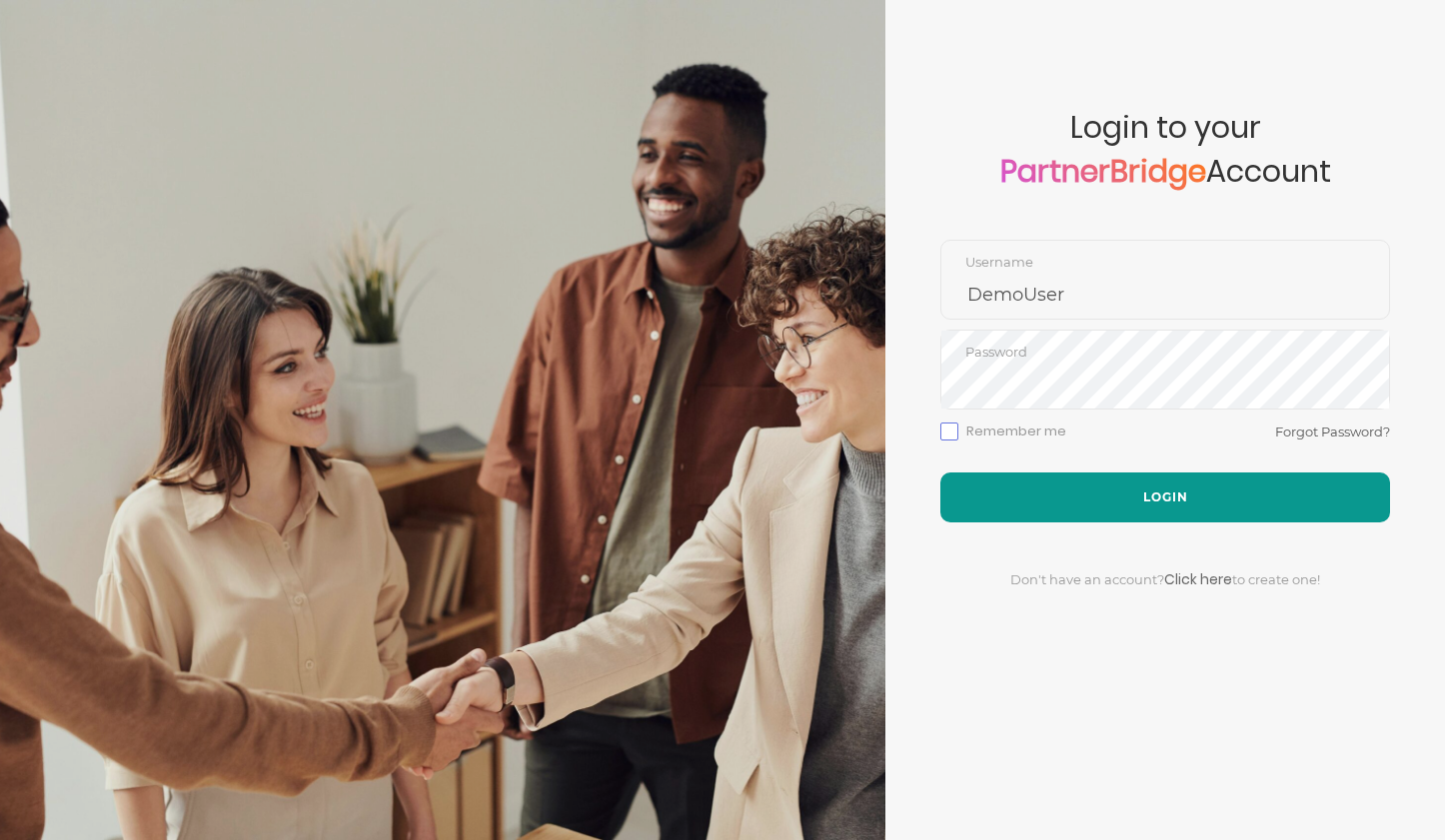 click on "Login" at bounding box center (1165, 497) 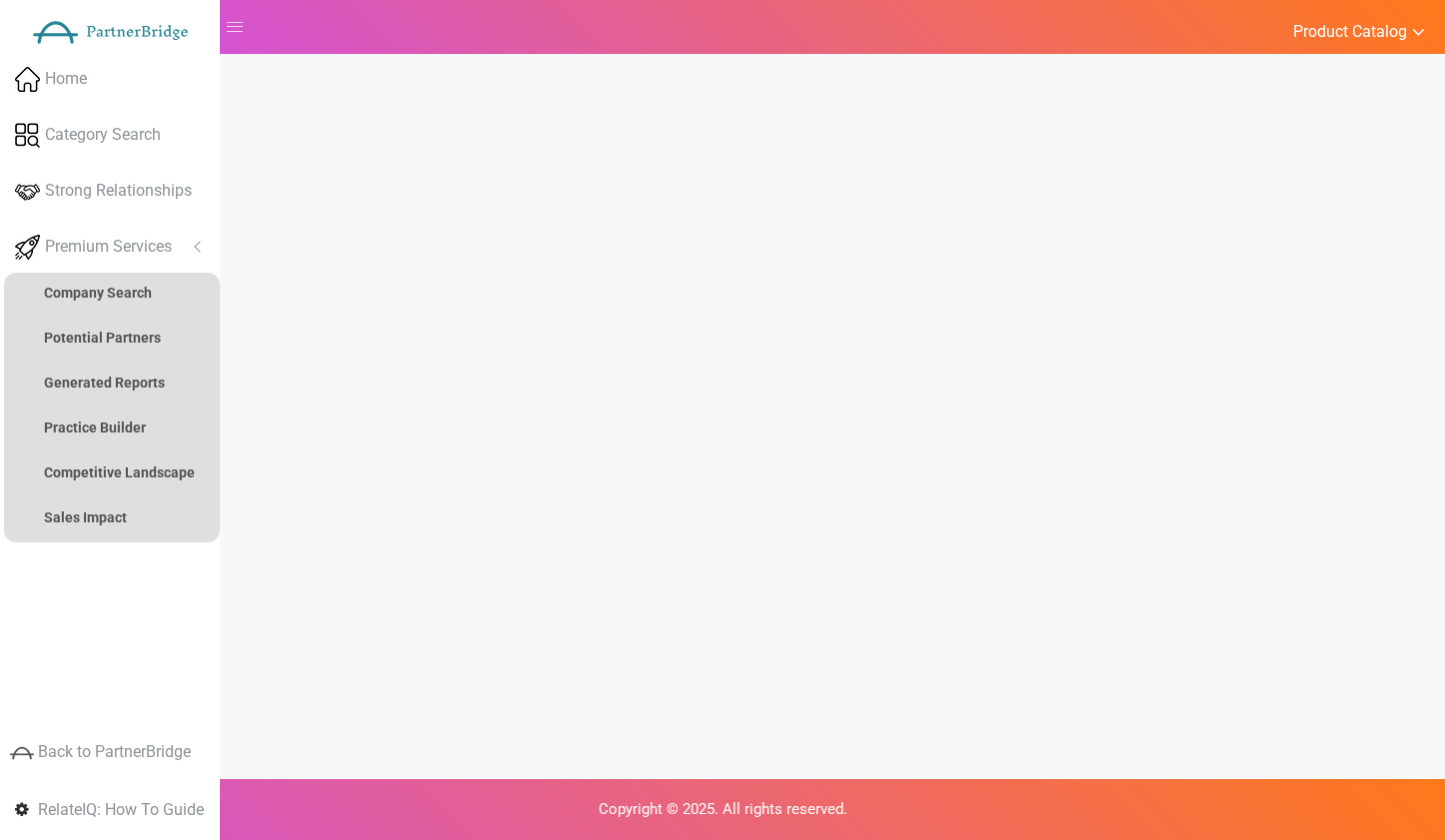 scroll, scrollTop: 0, scrollLeft: 0, axis: both 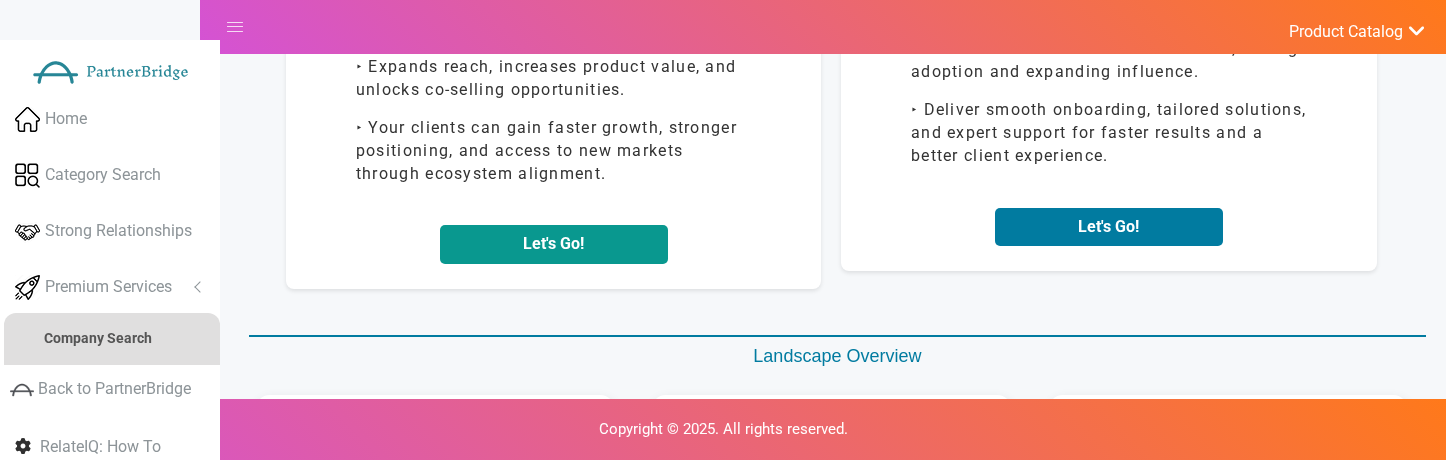 click on "Let's Go!" at bounding box center [554, 244] 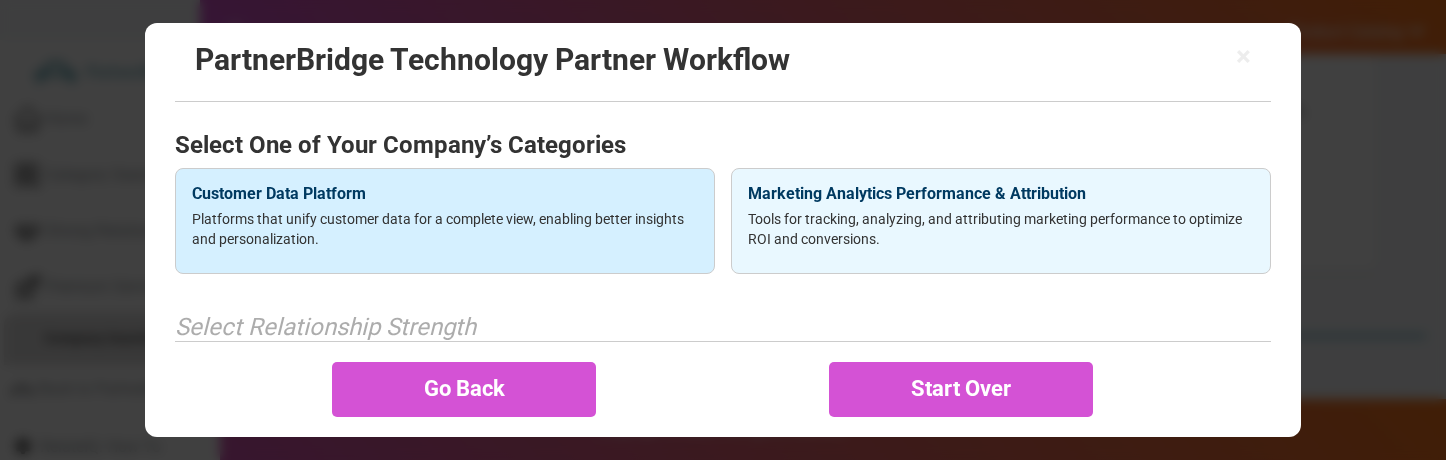 click on "Platforms that unify customer data for a complete view, enabling better insights and personalization." at bounding box center [445, 229] 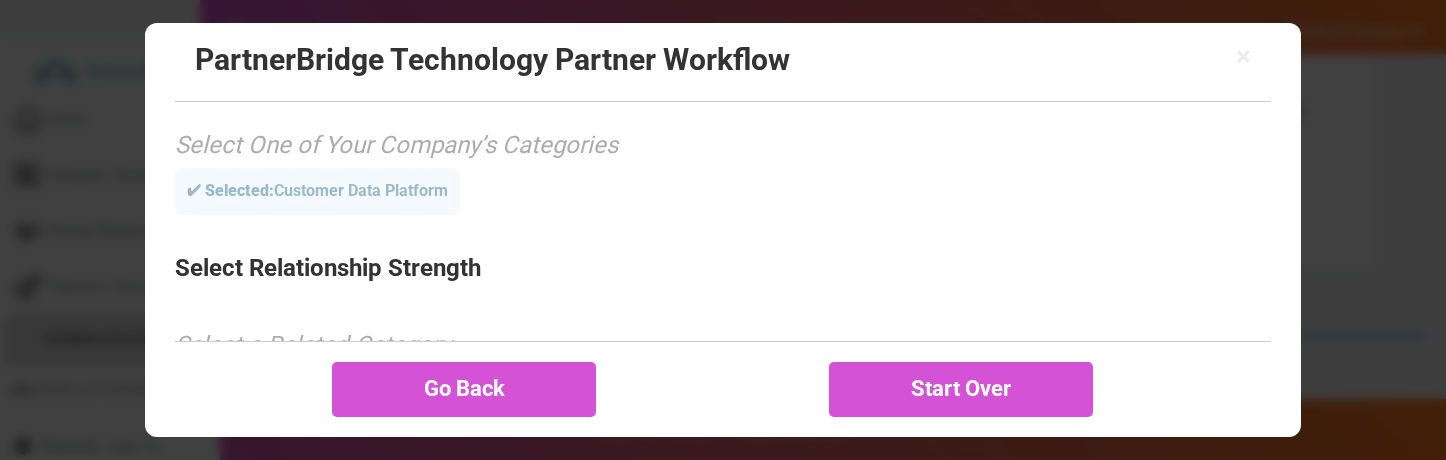 scroll, scrollTop: 43, scrollLeft: 0, axis: vertical 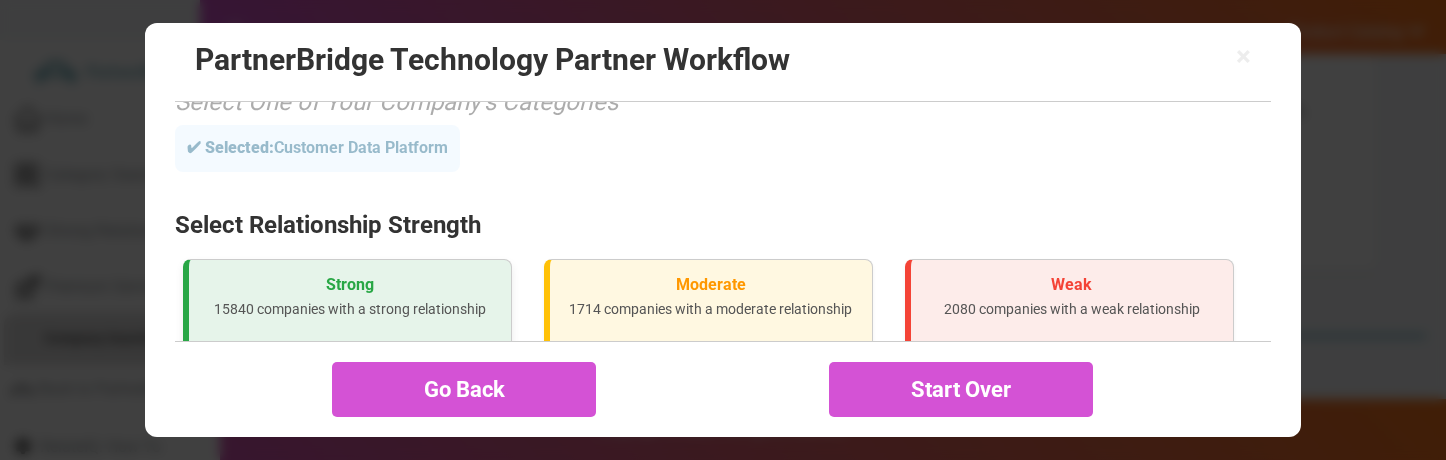 click on "Strong" at bounding box center [350, 285] 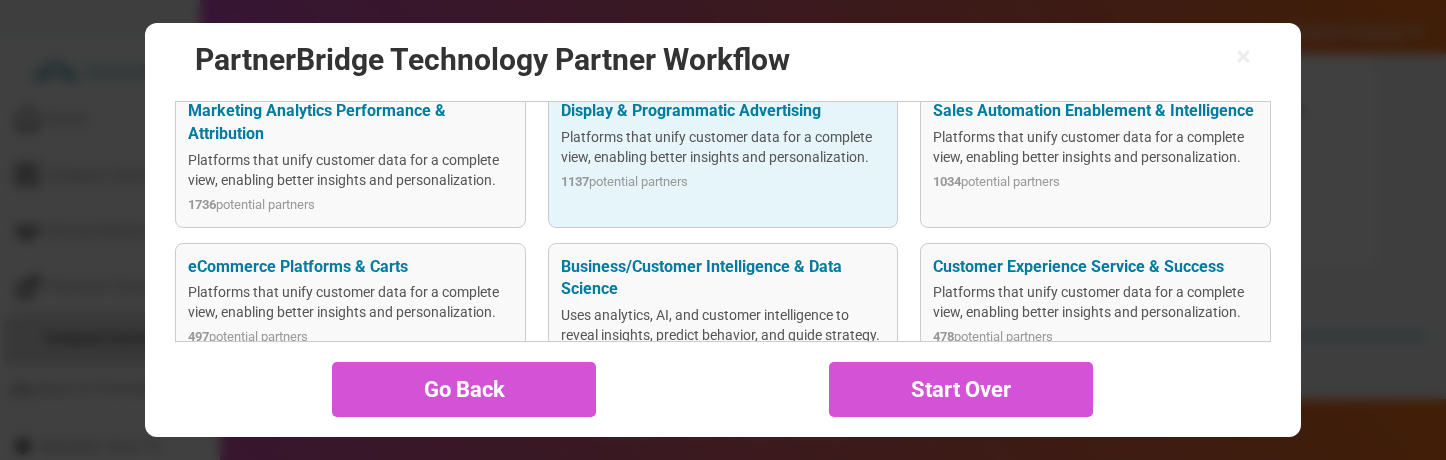 click on "Display & Programmatic Advertising
Platforms that unify customer data for a complete view, enabling better insights and personalization.
1137  potential partners" at bounding box center (723, 157) 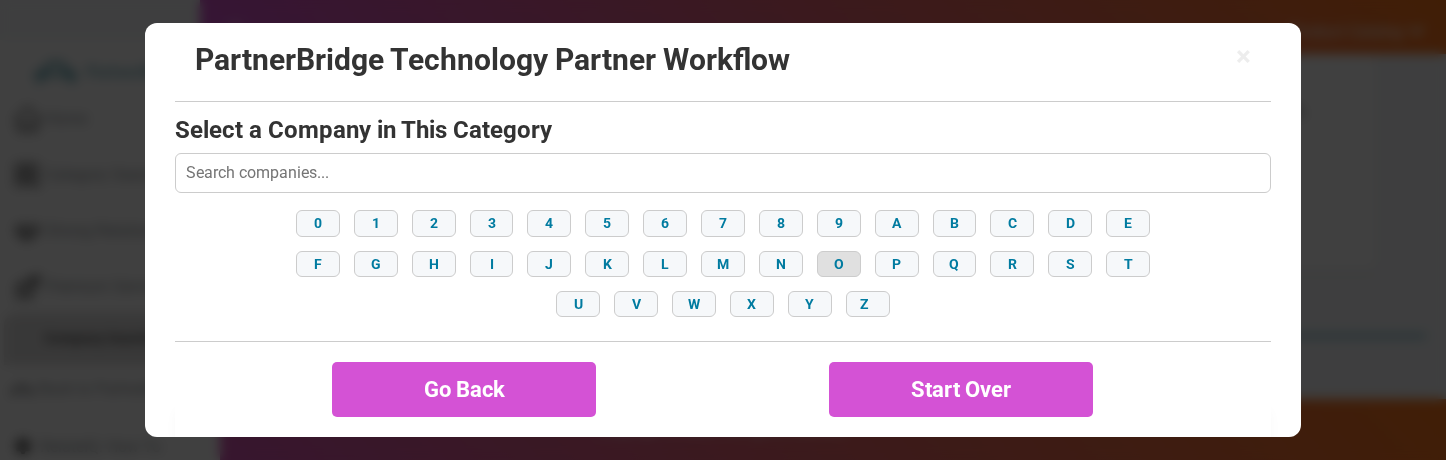 click on "O" at bounding box center [839, 264] 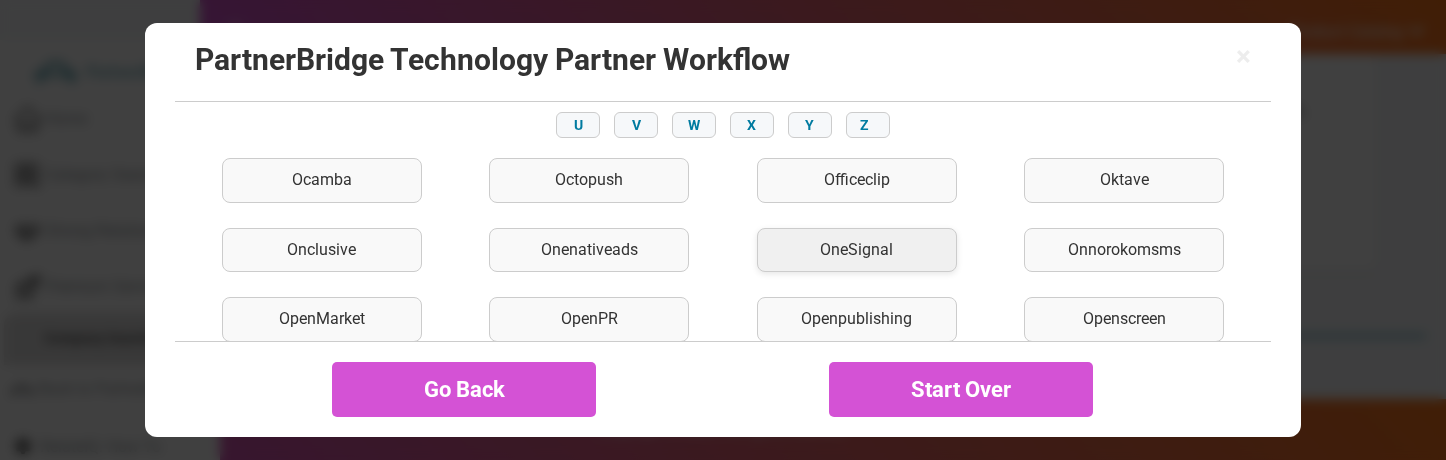 click on "OneSignal" at bounding box center [857, 250] 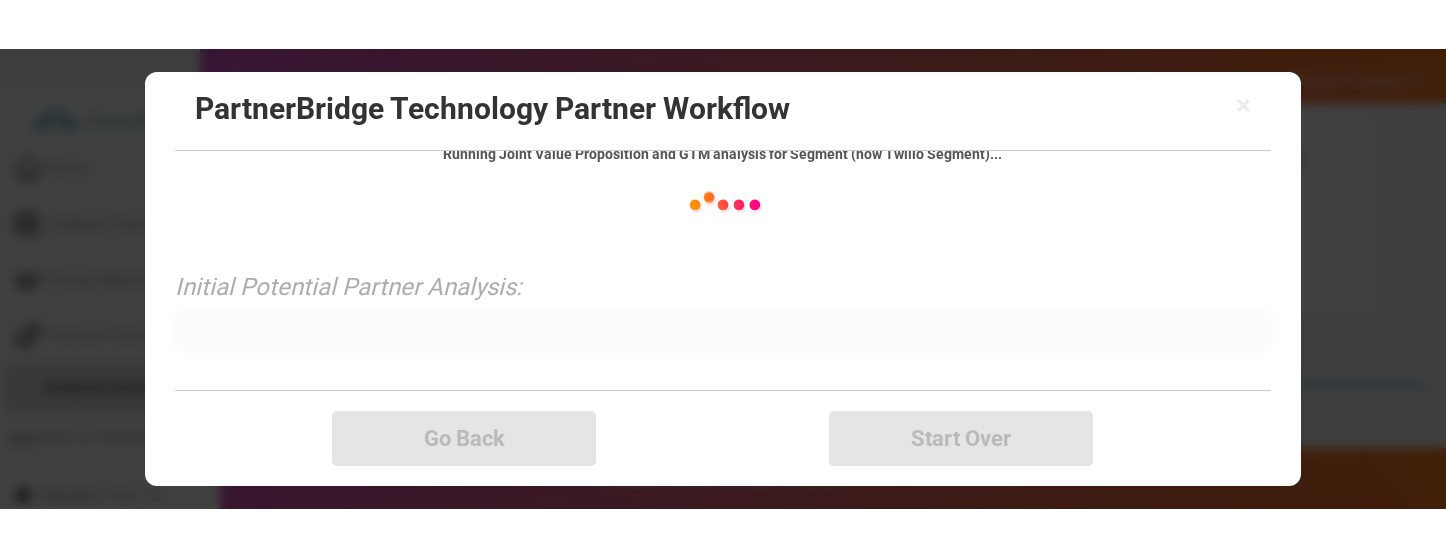 scroll, scrollTop: 372, scrollLeft: 0, axis: vertical 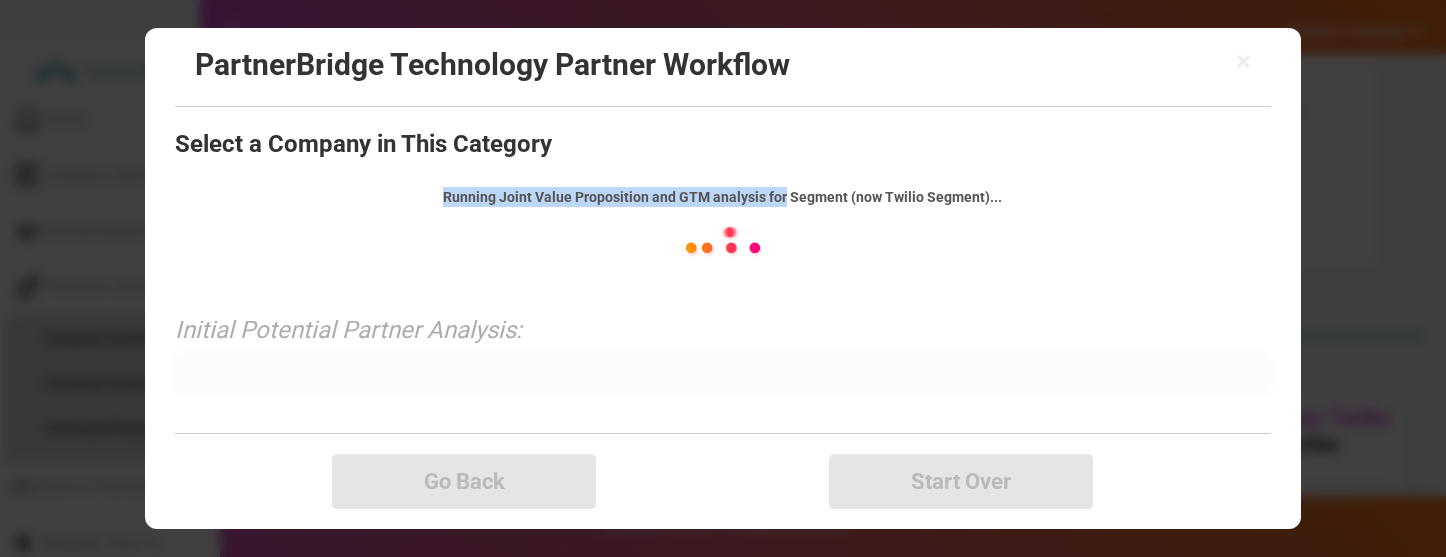 drag, startPoint x: 787, startPoint y: 197, endPoint x: 434, endPoint y: 190, distance: 353.0694 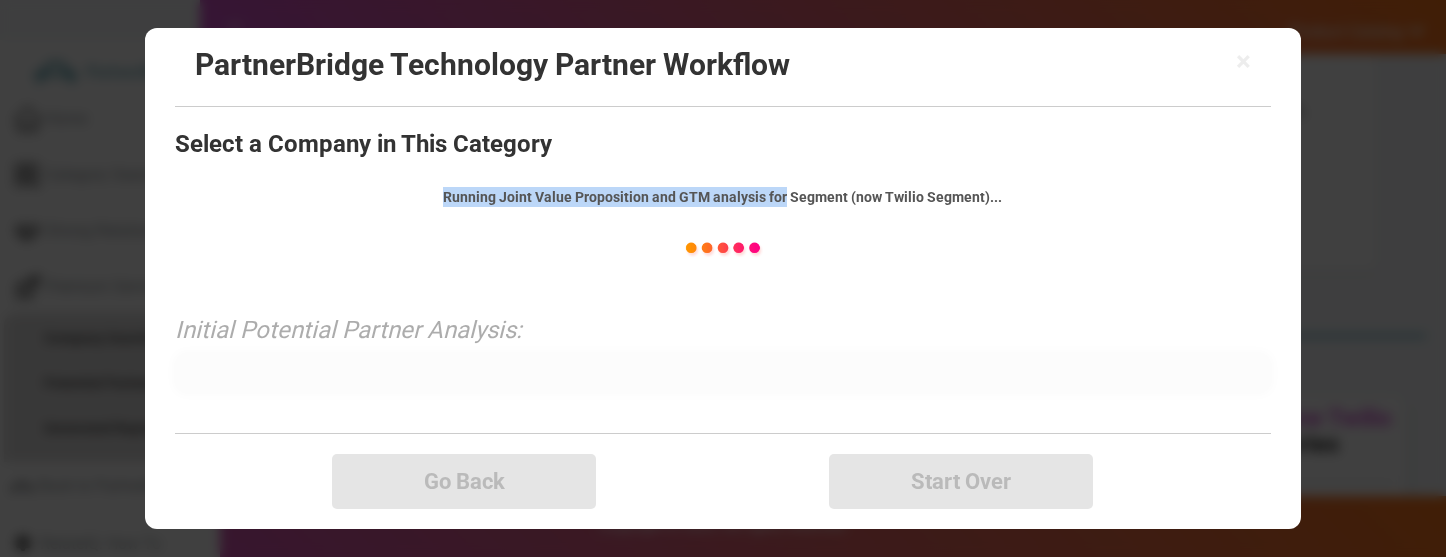 click on "Running Joint Value Proposition and GTM analysis for Segment (now Twilio Segment)..." at bounding box center [723, 197] 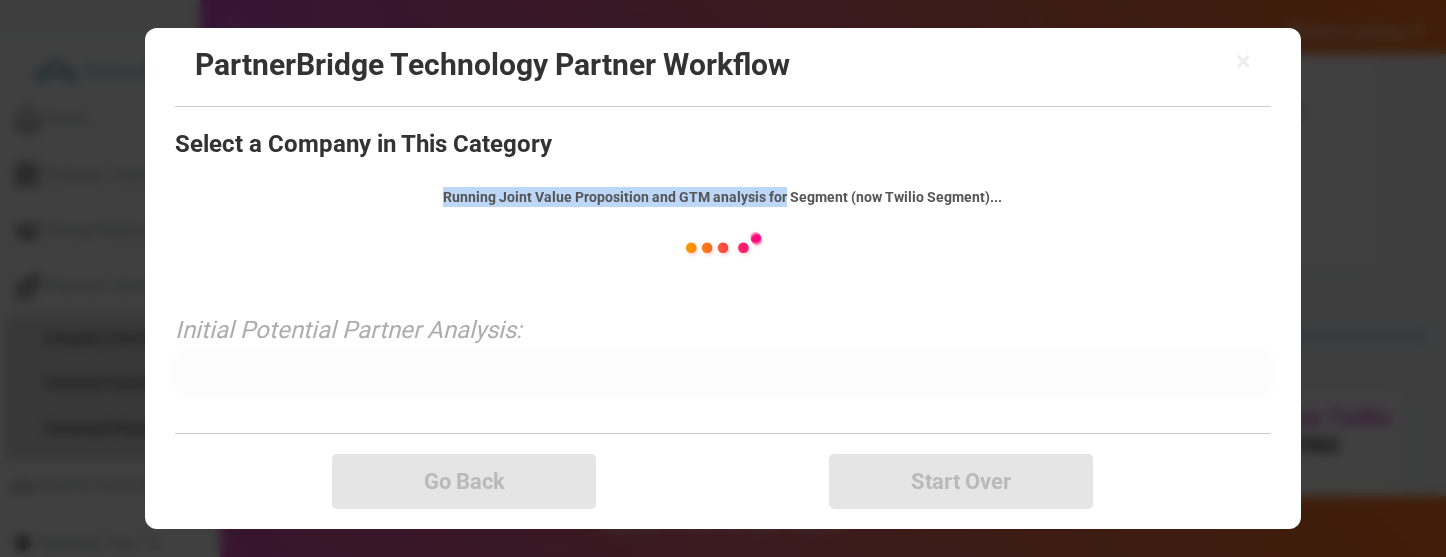 copy on "Running Joint Value Proposition and GTM analysis for" 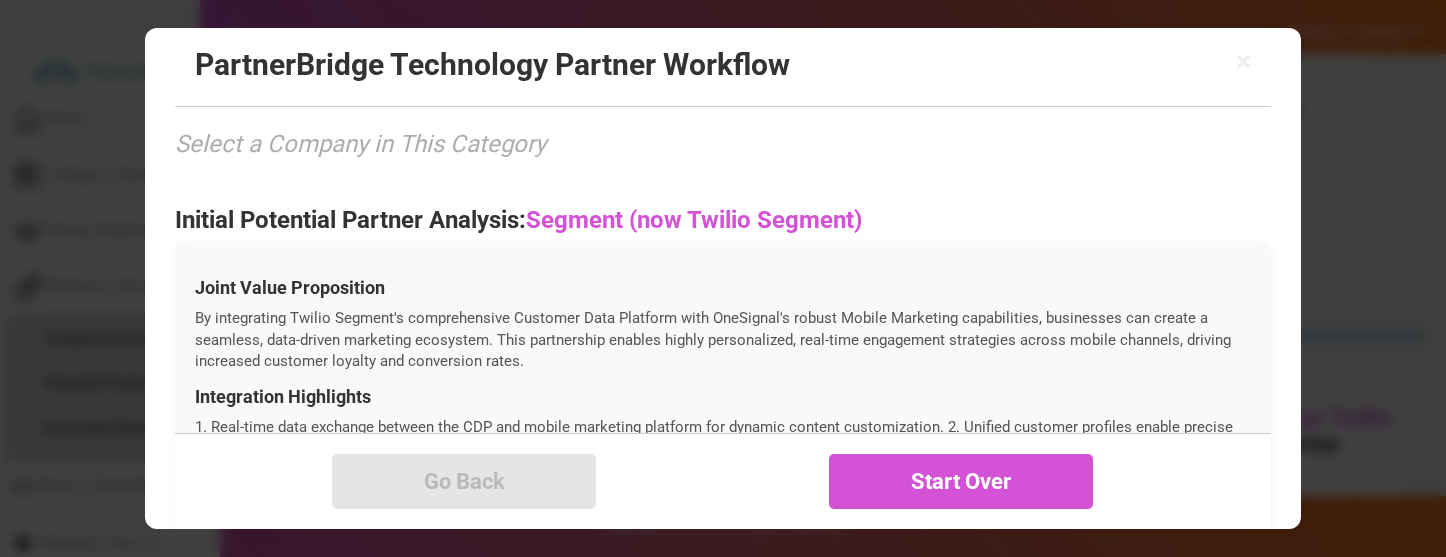 scroll, scrollTop: 1066, scrollLeft: 0, axis: vertical 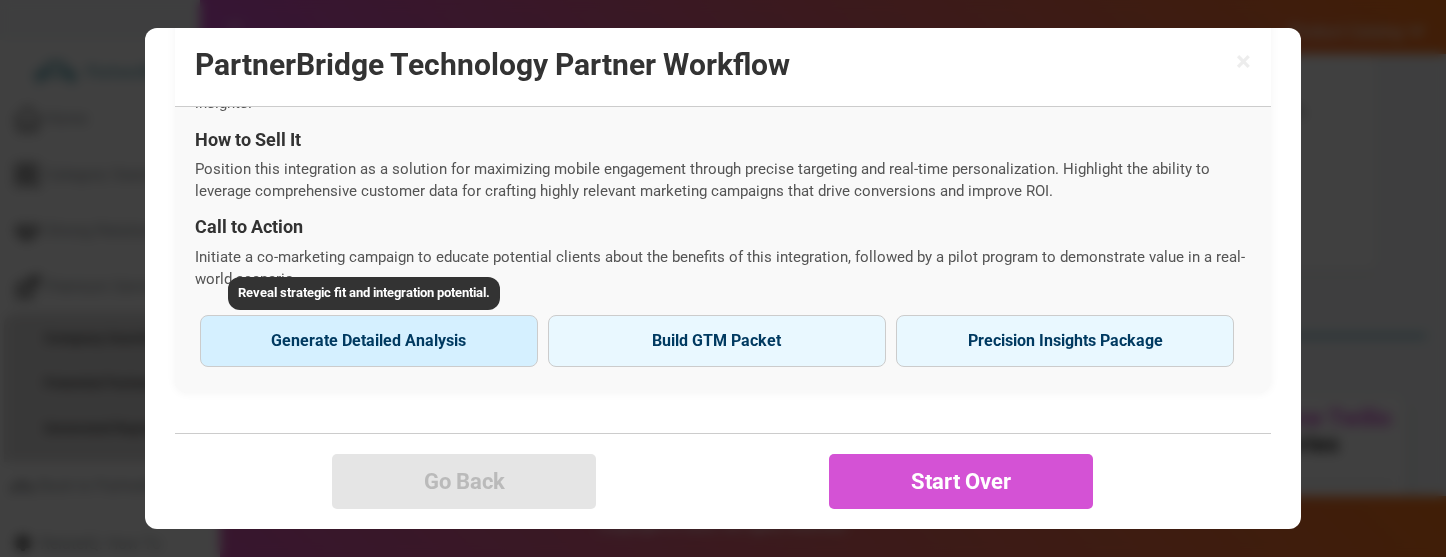 click on "Generate Detailed Analysis" at bounding box center (369, 341) 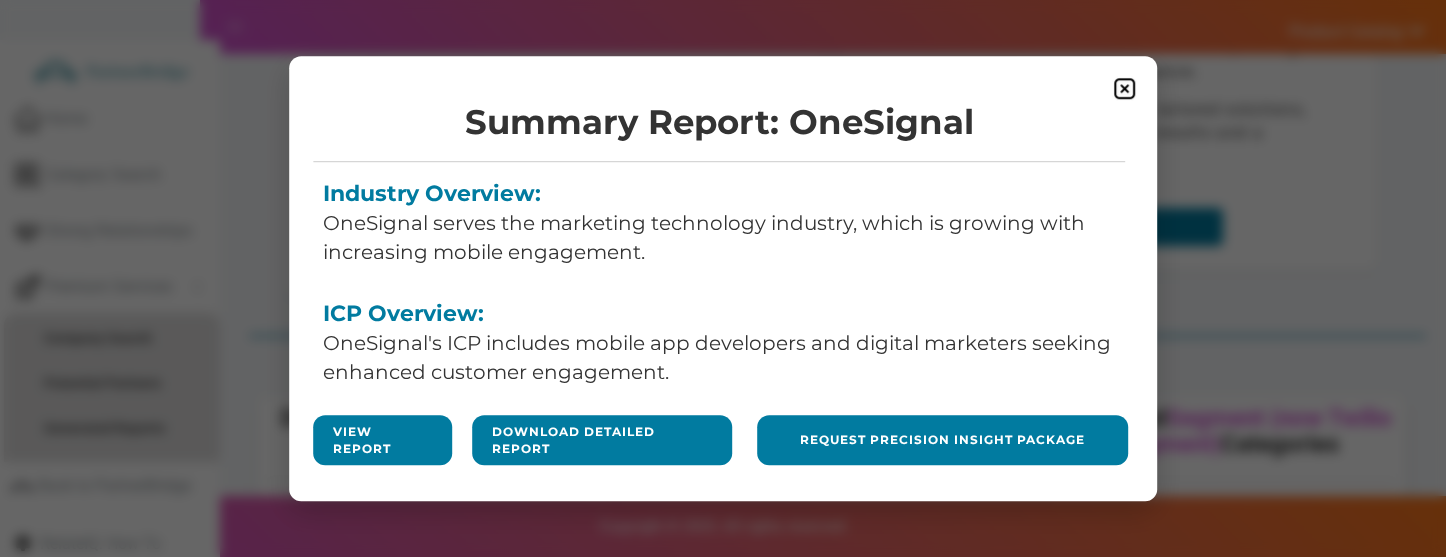 click at bounding box center (1124, 88) 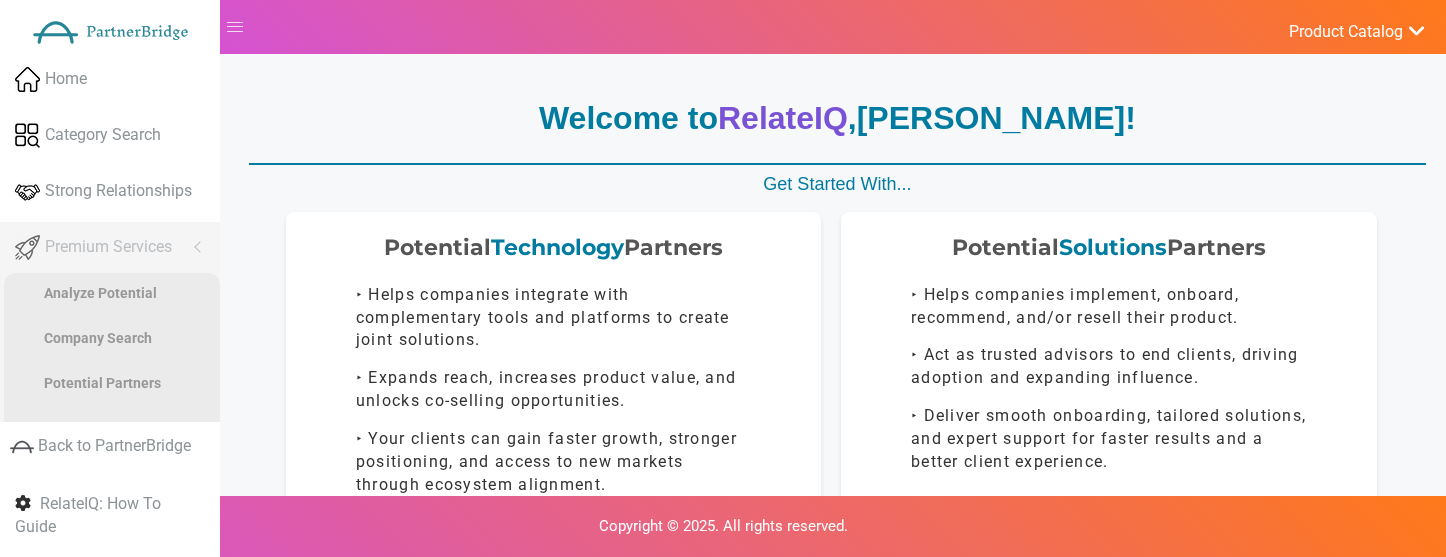 scroll, scrollTop: 346, scrollLeft: 0, axis: vertical 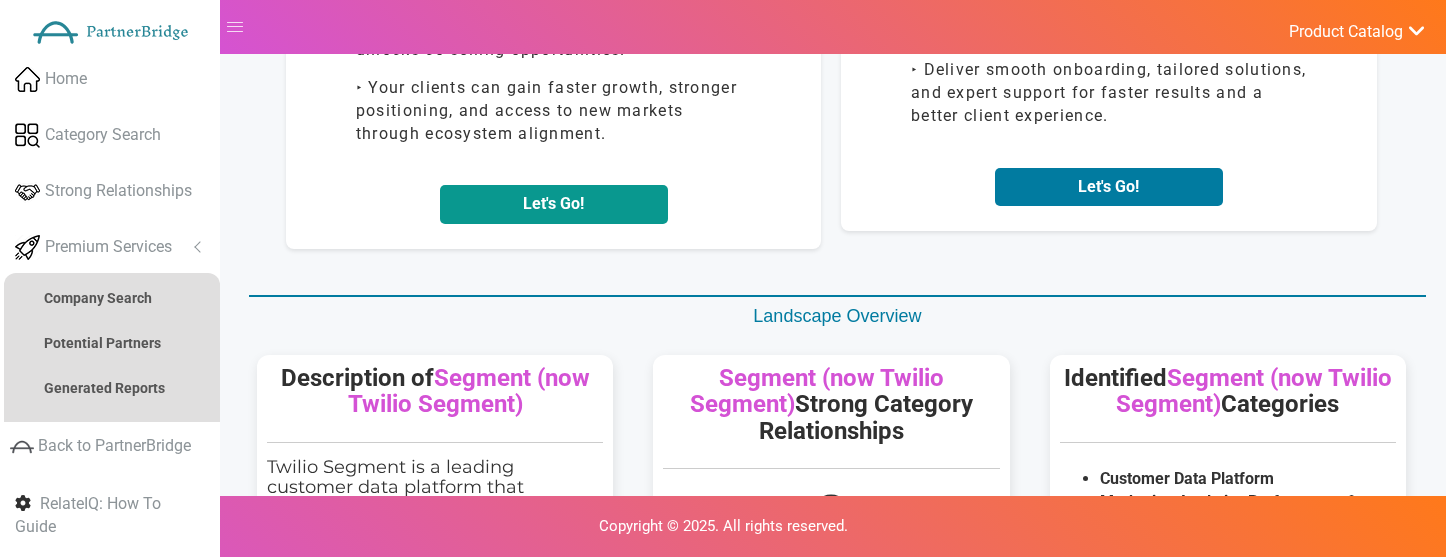click on "Let's Go!" at bounding box center [554, 204] 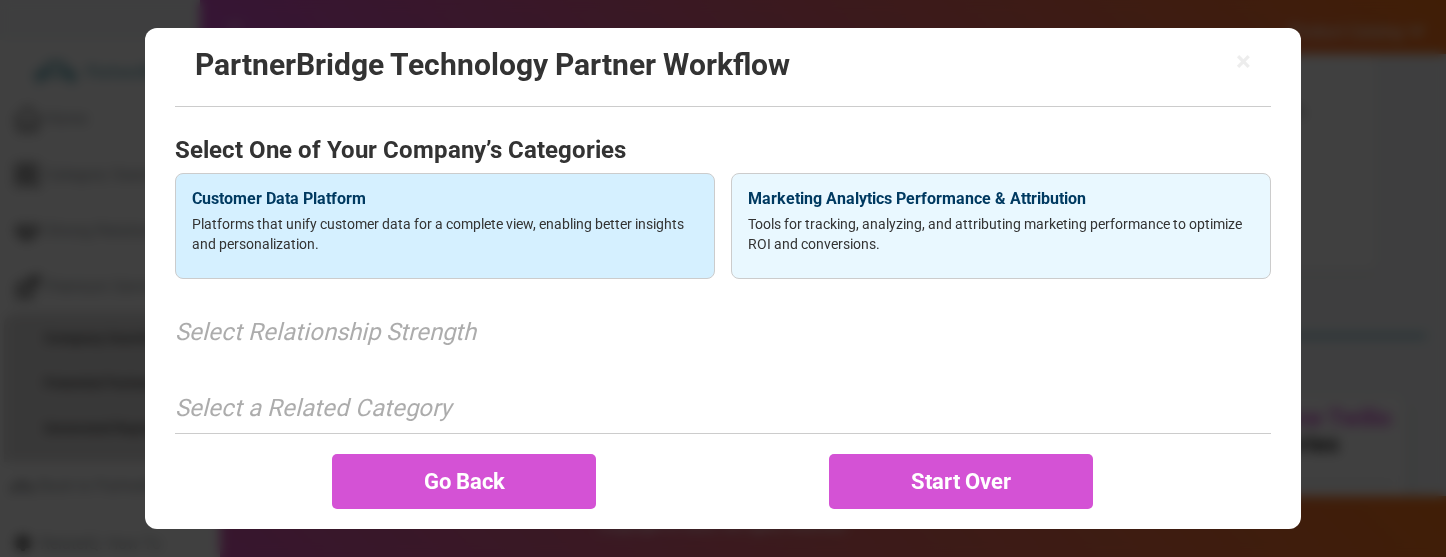click on "Platforms that unify customer data for a complete view, enabling better insights and personalization." at bounding box center (445, 234) 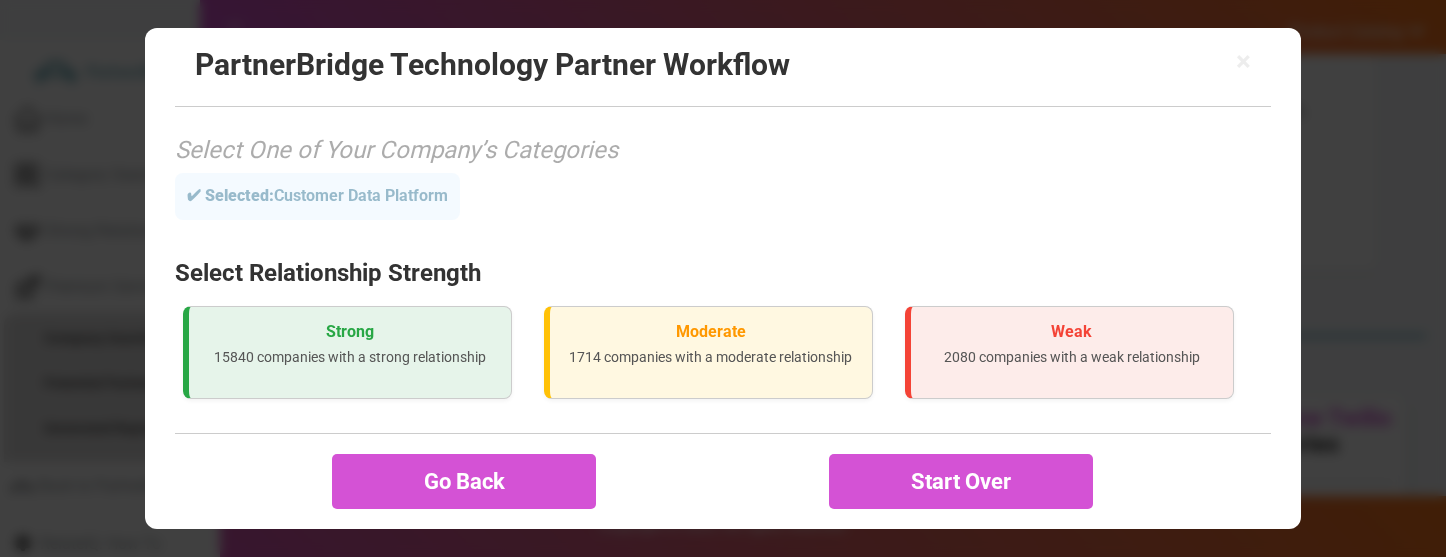 click on "Strong" at bounding box center [350, 332] 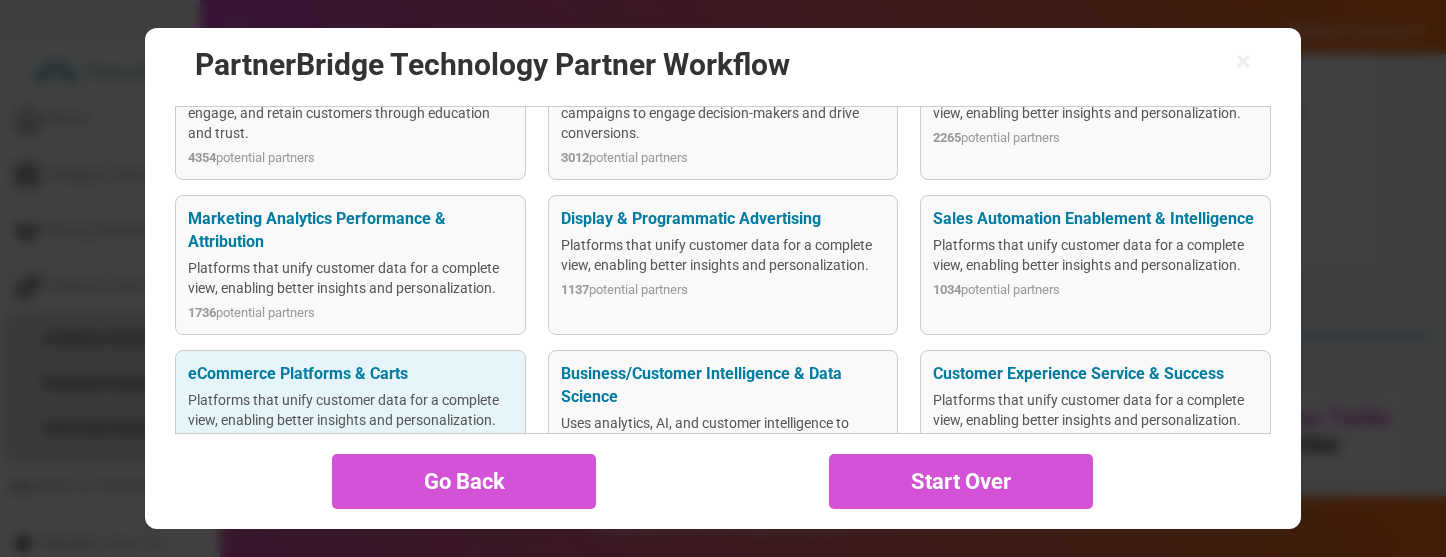 click on "Platforms that unify customer data for a complete view, enabling better insights and personalization." at bounding box center [350, 410] 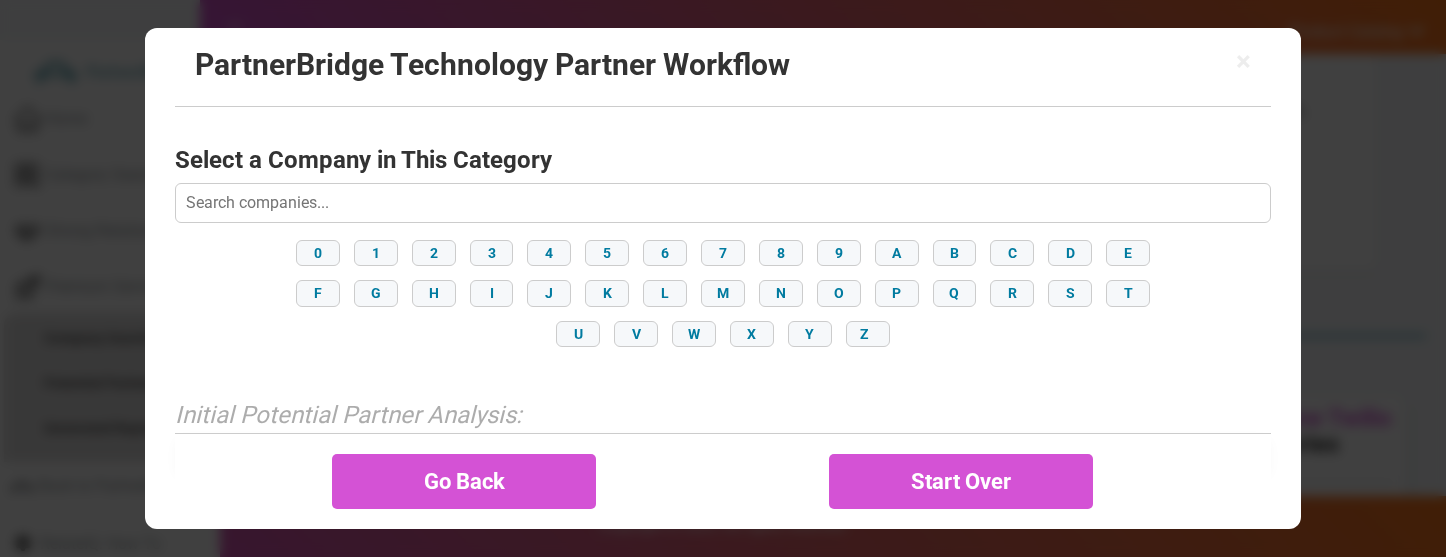 scroll, scrollTop: 440, scrollLeft: 0, axis: vertical 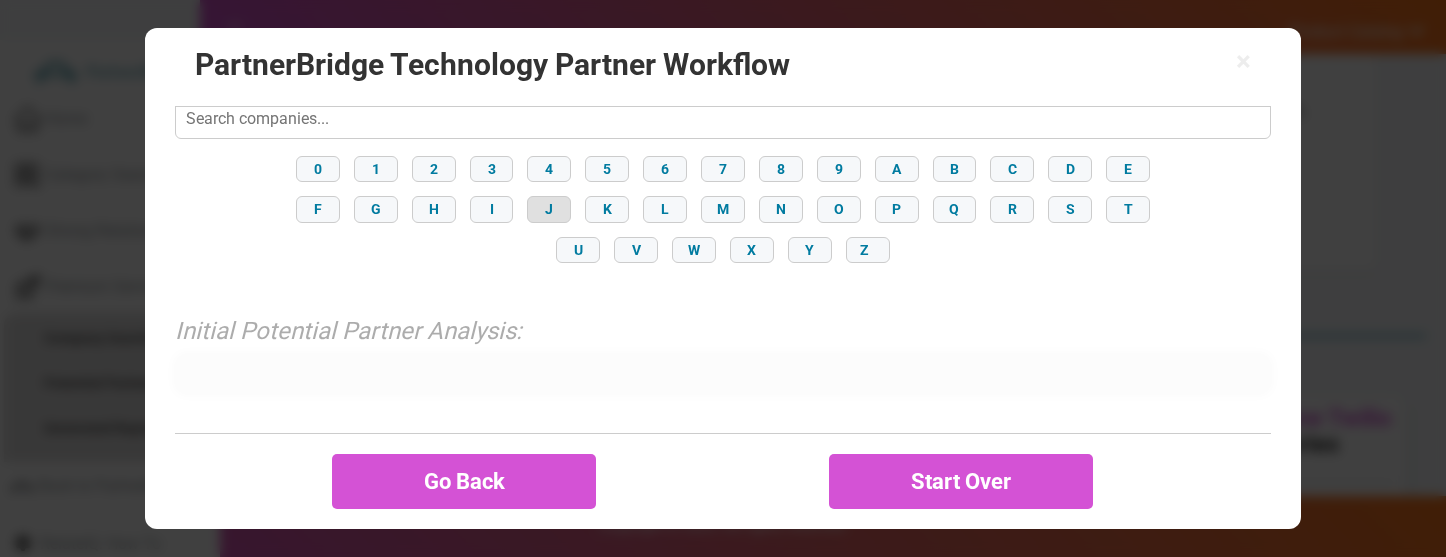 click on "J" at bounding box center (549, 209) 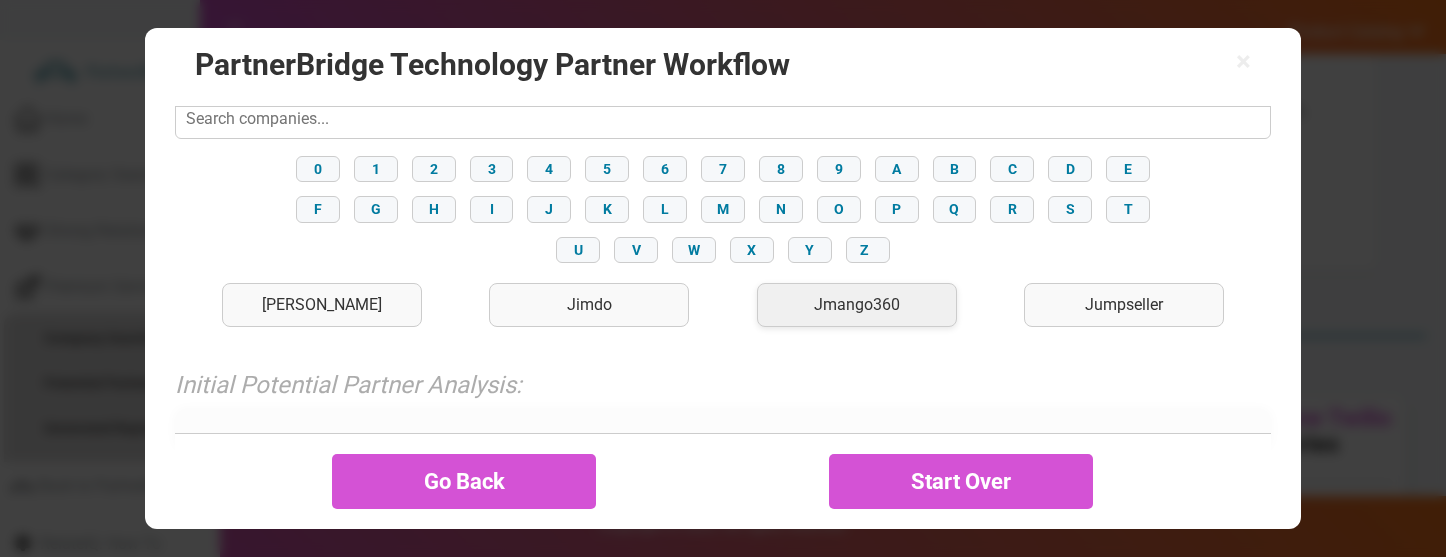 click on "Jmango360" at bounding box center (857, 305) 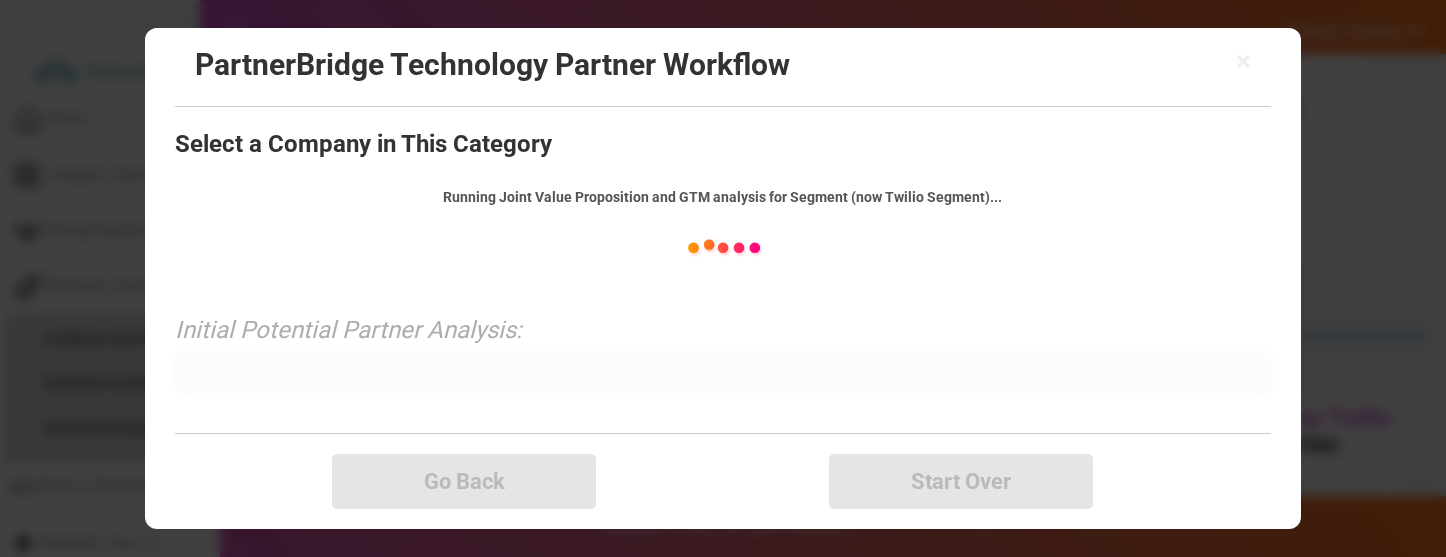 click at bounding box center (723, 247) 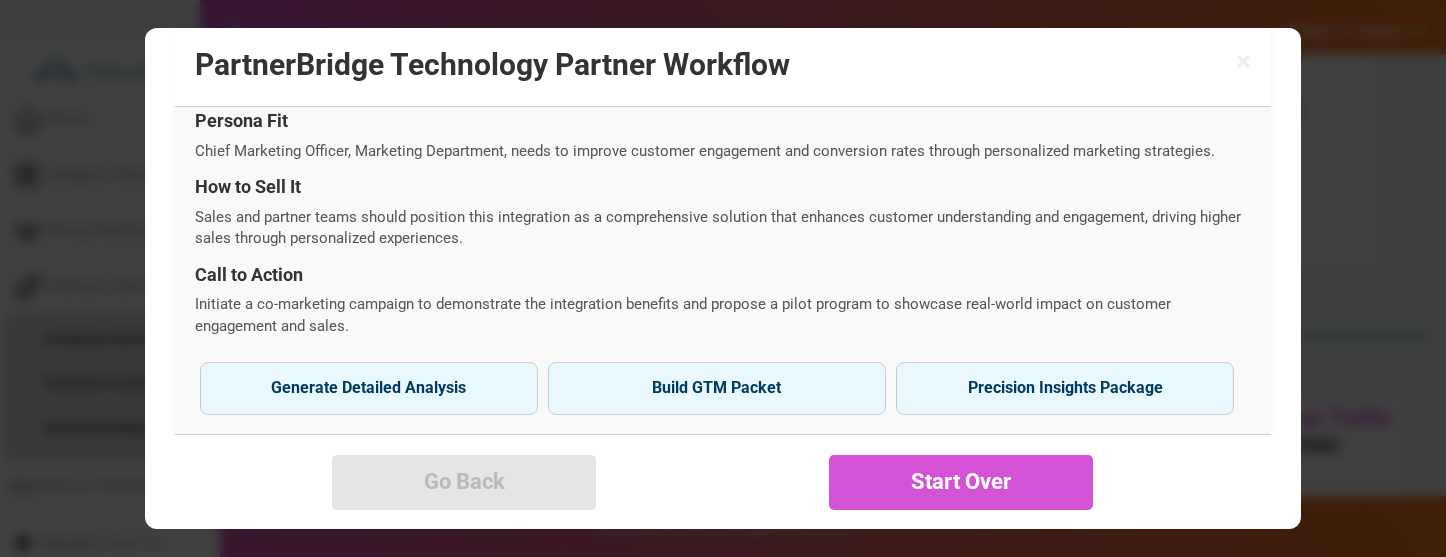 scroll, scrollTop: 980, scrollLeft: 0, axis: vertical 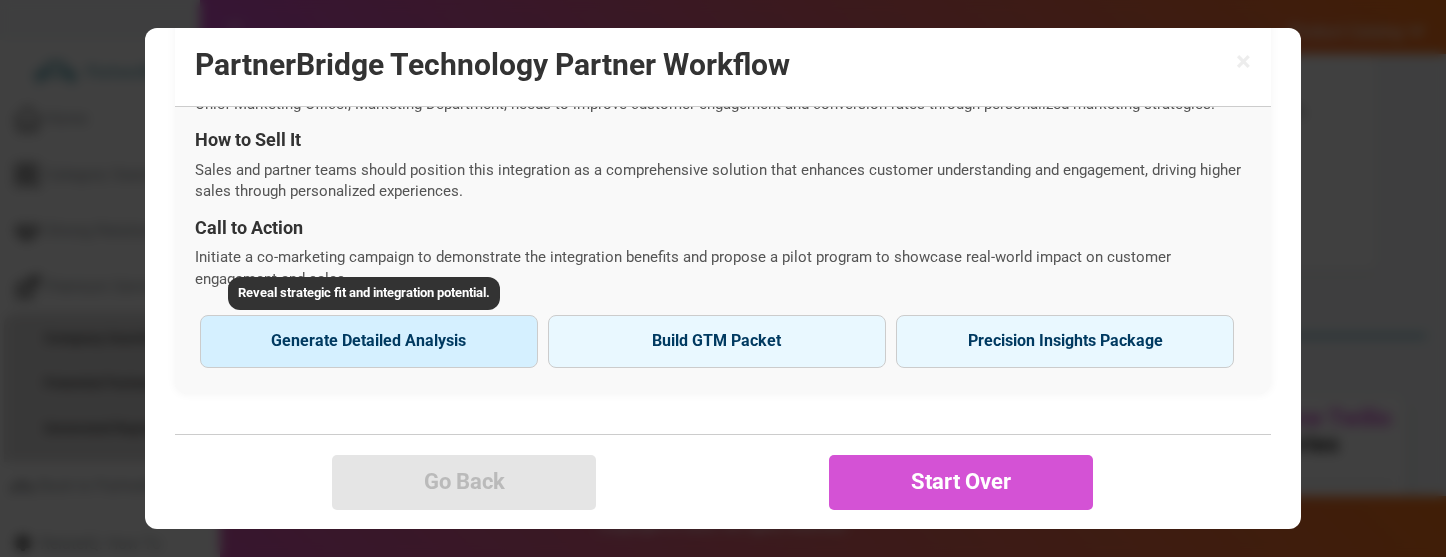 click on "Generate Detailed Analysis" at bounding box center [369, 341] 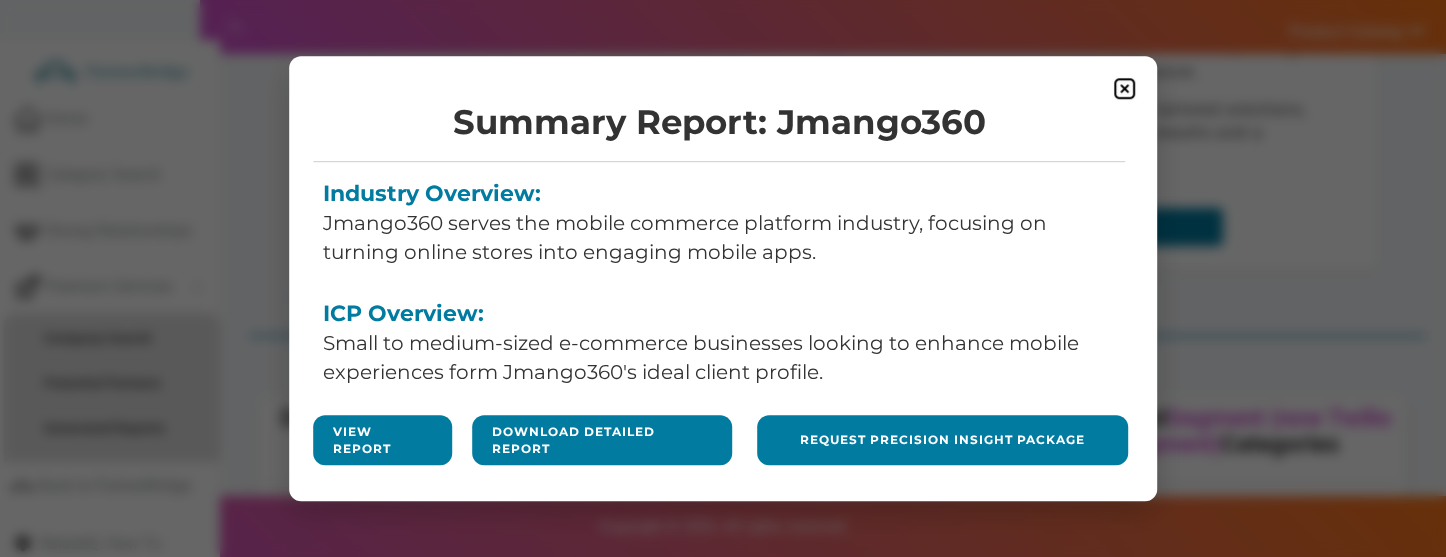 click at bounding box center [1124, 88] 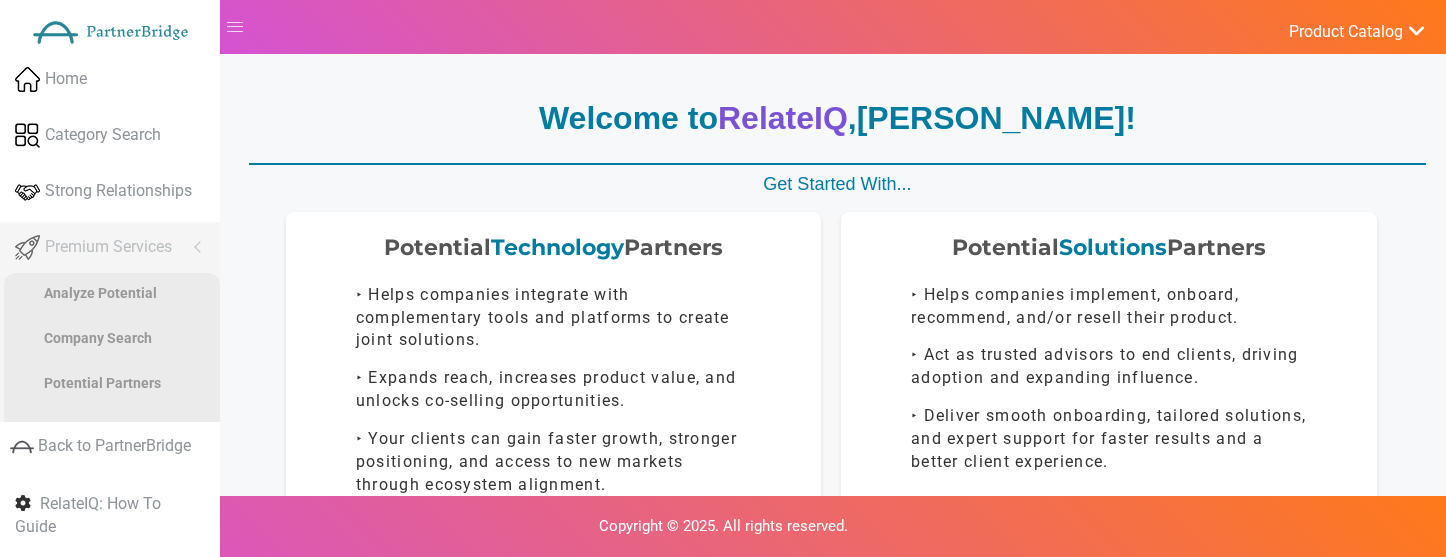 scroll, scrollTop: 344, scrollLeft: 0, axis: vertical 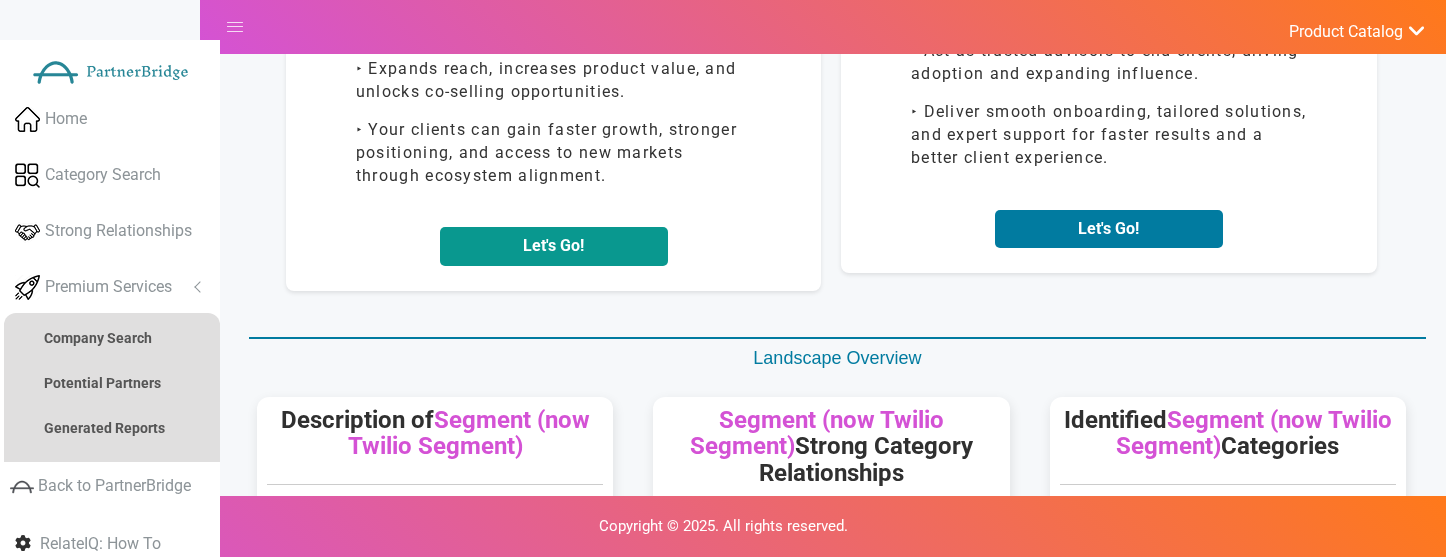 click on "Let's Go!" at bounding box center (554, 246) 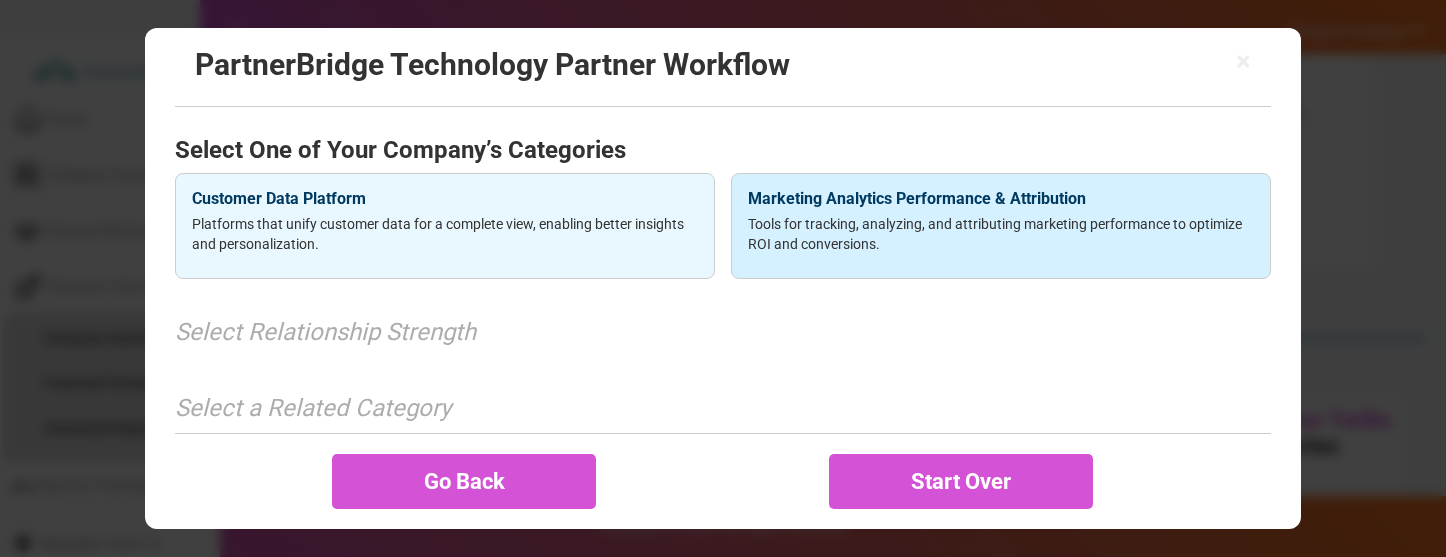 click on "Tools for tracking, analyzing, and attributing marketing performance to optimize ROI and conversions." at bounding box center (1001, 234) 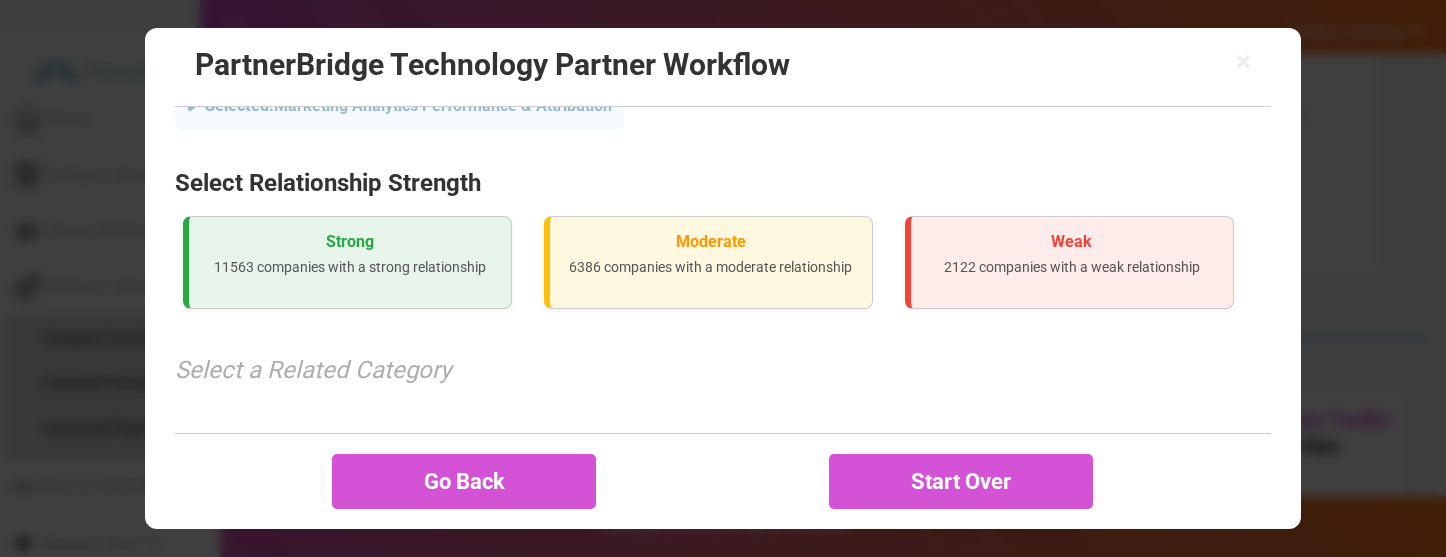 click on "×
PartnerBridge Technology Partner Workflow
Select One of Your Company’s Categories
✔ Selected:  Marketing Analytics Performance & Attribution
Select Relationship Strength
Strong 11563 companies with a strong relationship Moderate 6386 companies with a moderate relationship Weak 2122 companies with a weak relationship
Select a Related Category
Loading...
Select a Company in This Category
Loading...
Loading..." at bounding box center [723, 278] 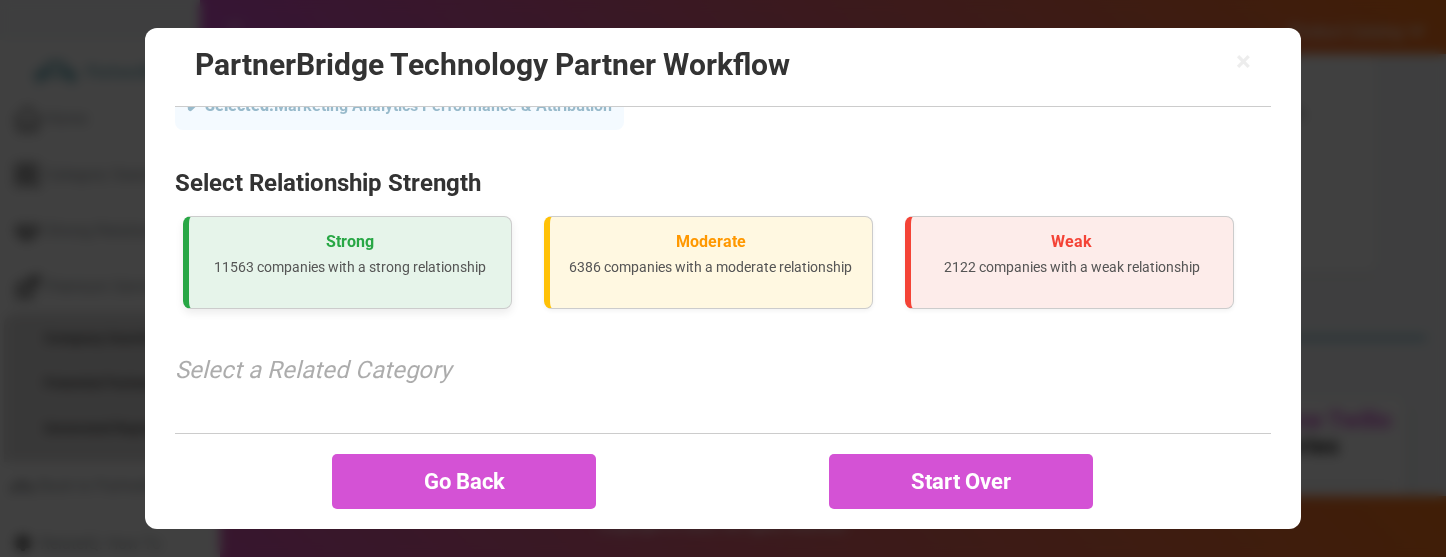click on "Strong 11563 companies with a strong relationship" at bounding box center [347, 262] 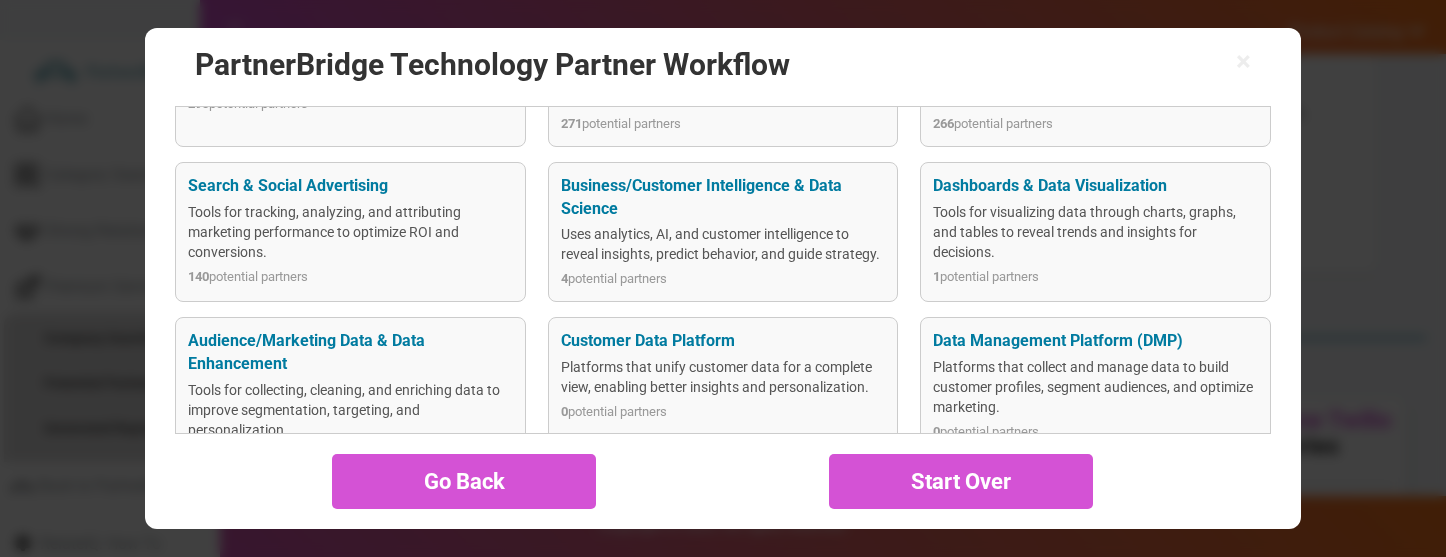 scroll, scrollTop: 745, scrollLeft: 0, axis: vertical 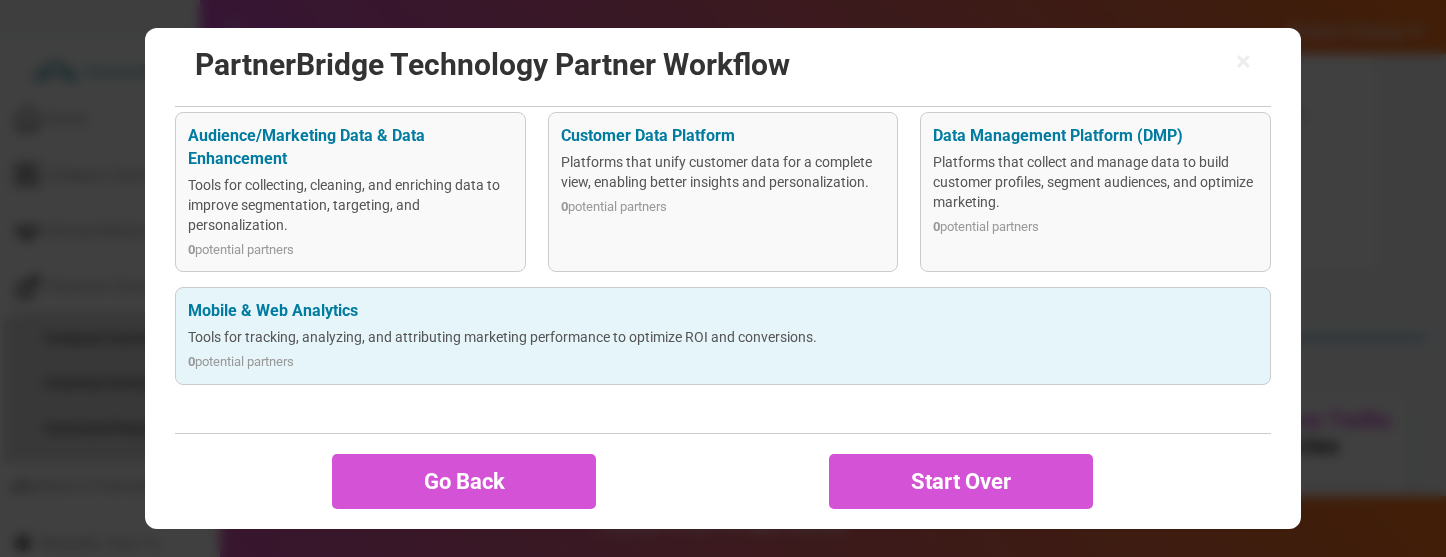 click on "0  potential partners" at bounding box center (723, 362) 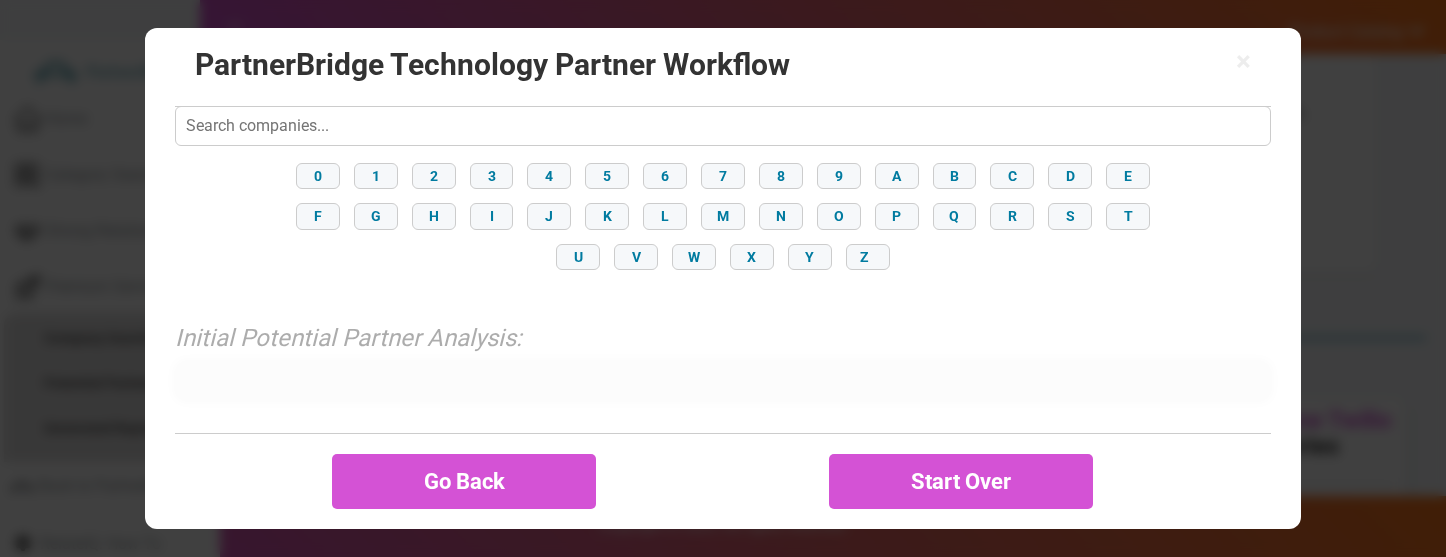 scroll, scrollTop: 440, scrollLeft: 0, axis: vertical 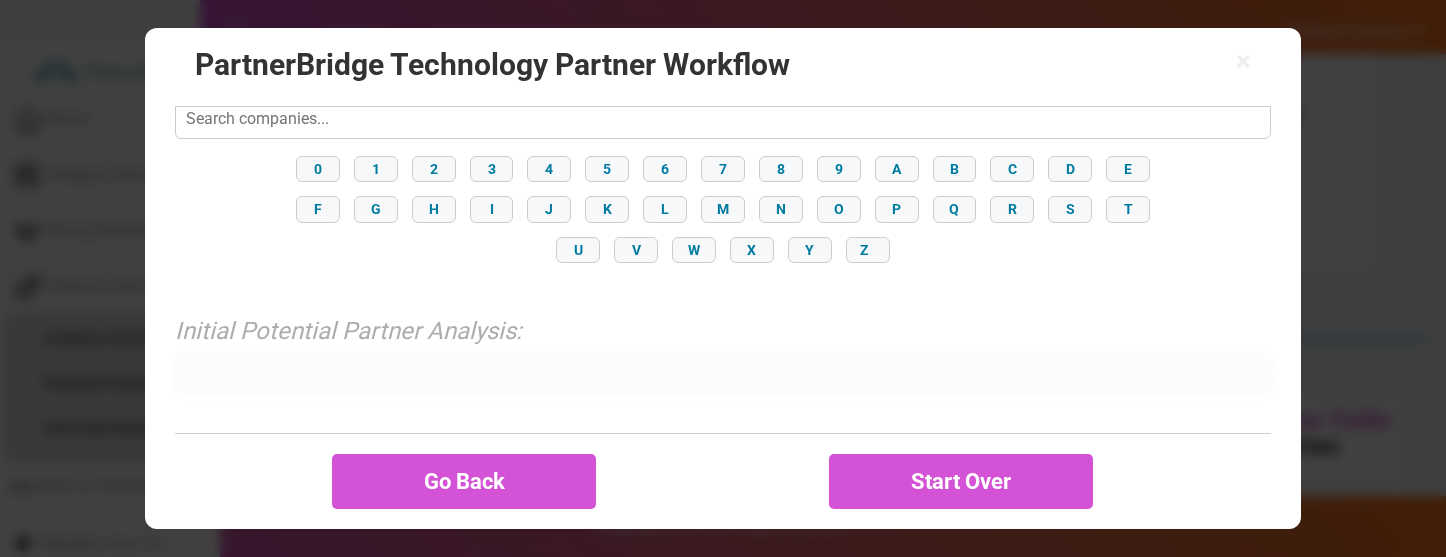 click on "0 1 2 3 4 5 6 7 8 9 A B C D E F G H I J K L M N O P Q R S T U V W X Y Z" at bounding box center [723, 209] 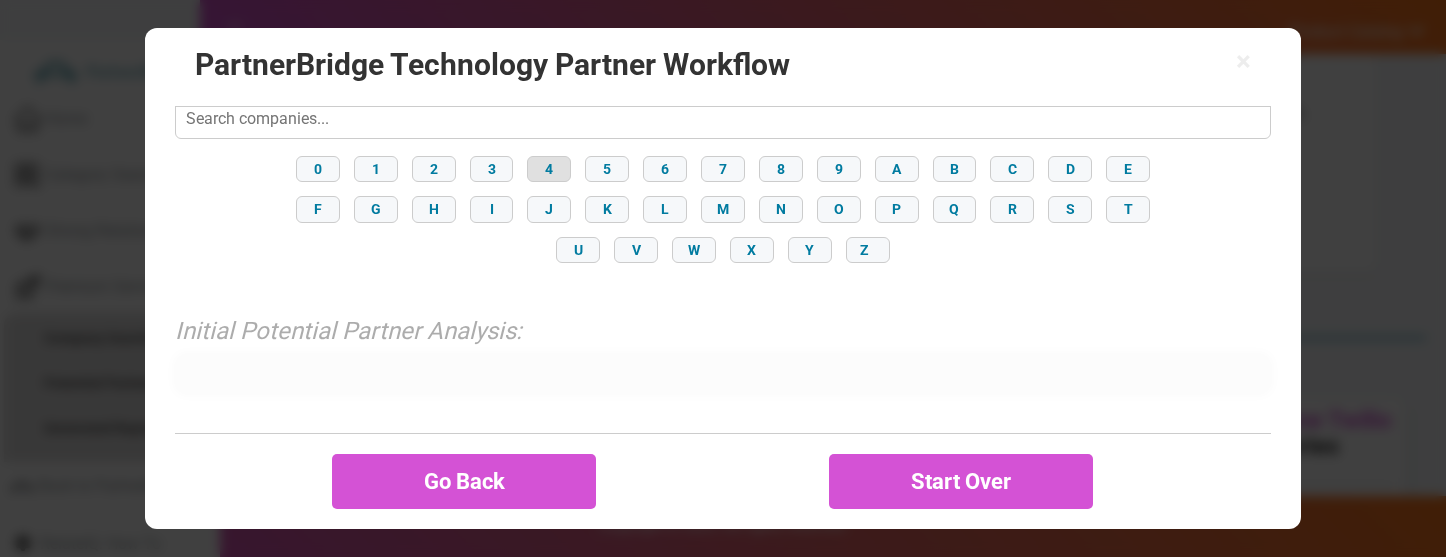 click on "4" at bounding box center [549, 169] 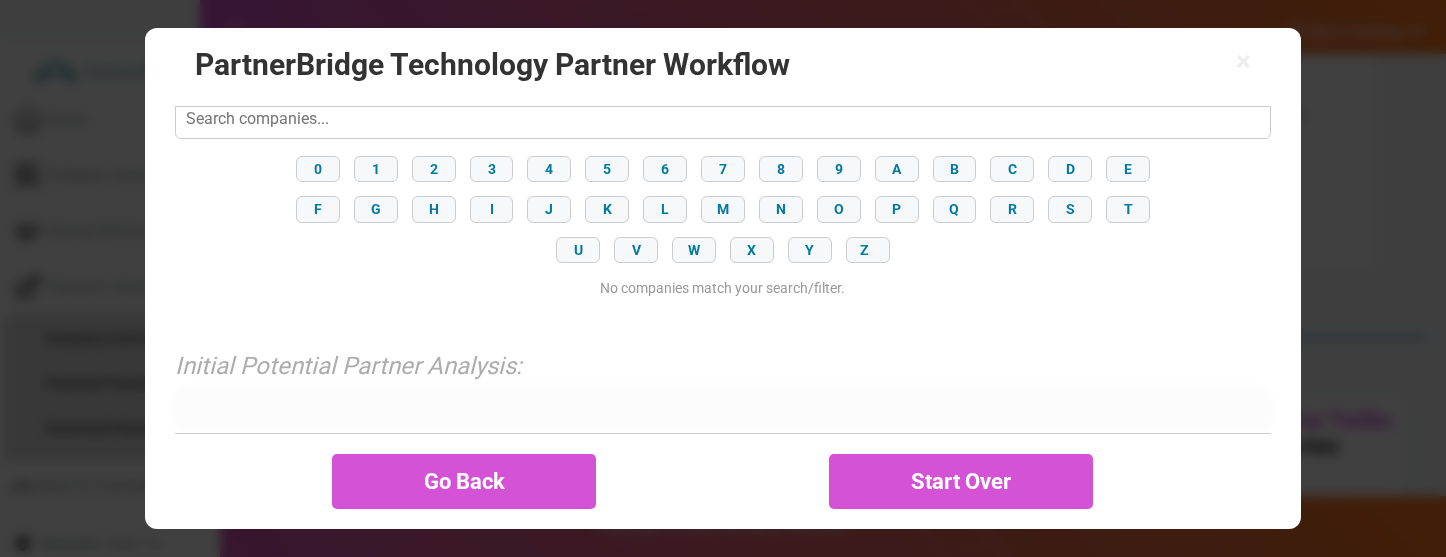 click on "0 1 2 3 4 5 6 7 8 9 A B C D E F G H I J K L M N O P Q R S T U V W X Y Z" at bounding box center (723, 209) 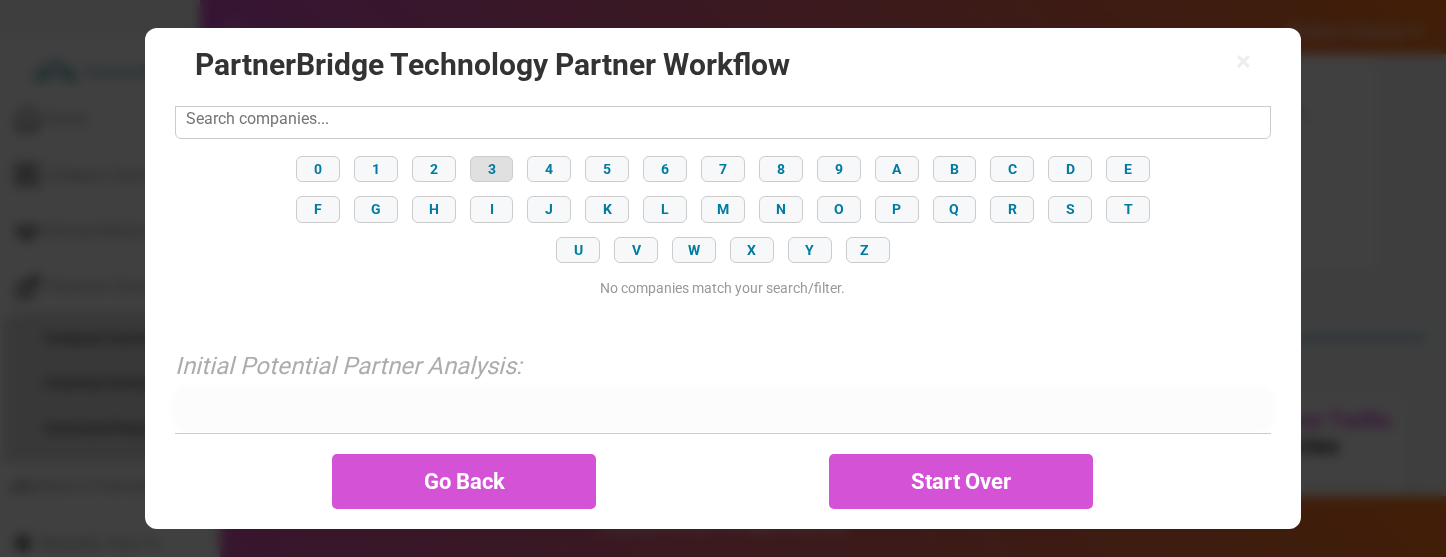 click on "3" at bounding box center [492, 169] 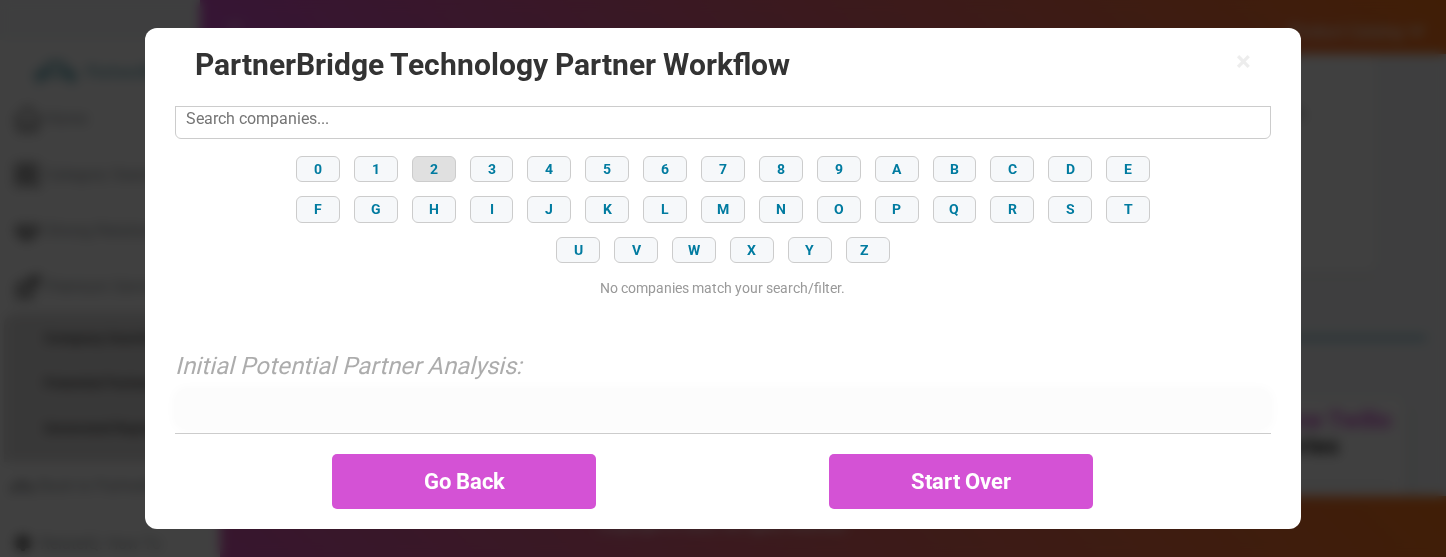 click on "2" at bounding box center [434, 169] 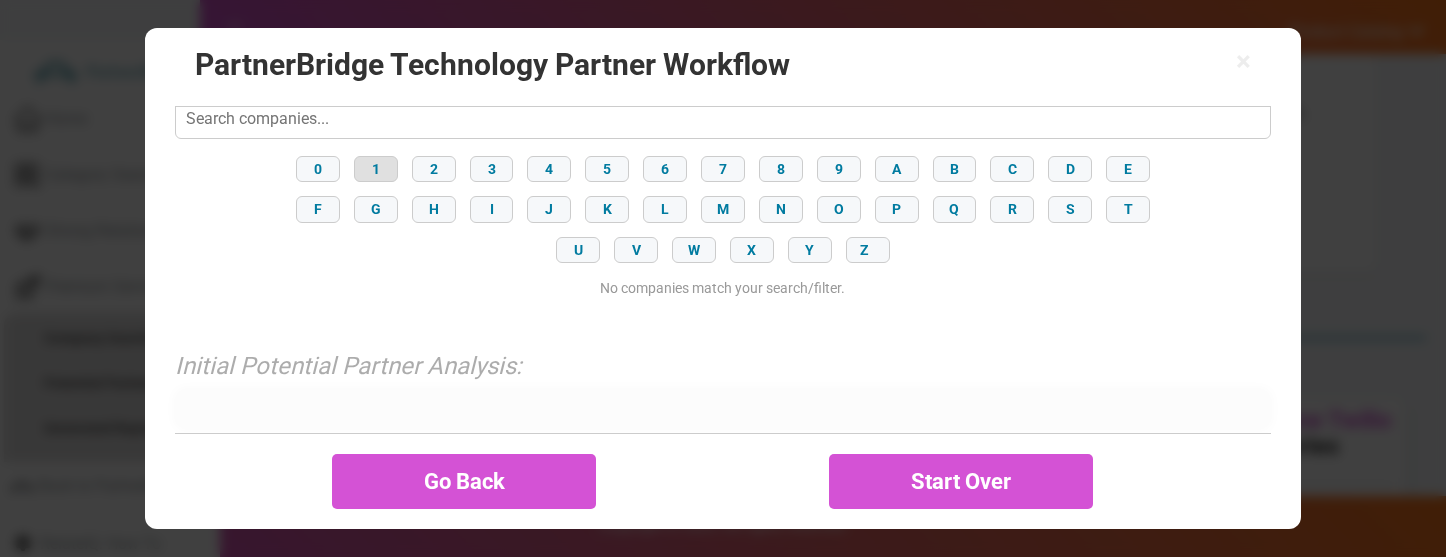 click on "1" at bounding box center (376, 169) 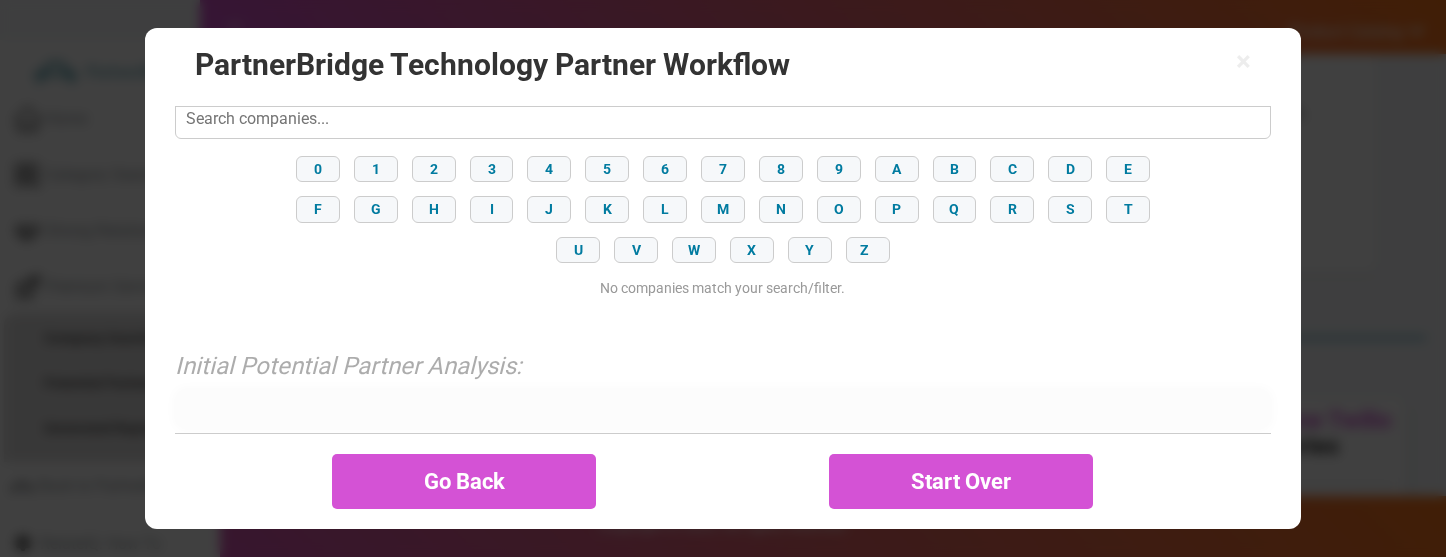 click on "0 1 2 3 4 5 6 7 8 9 A B C D E F G H I J K L M N O P Q R S T U V W X Y Z" at bounding box center [723, 209] 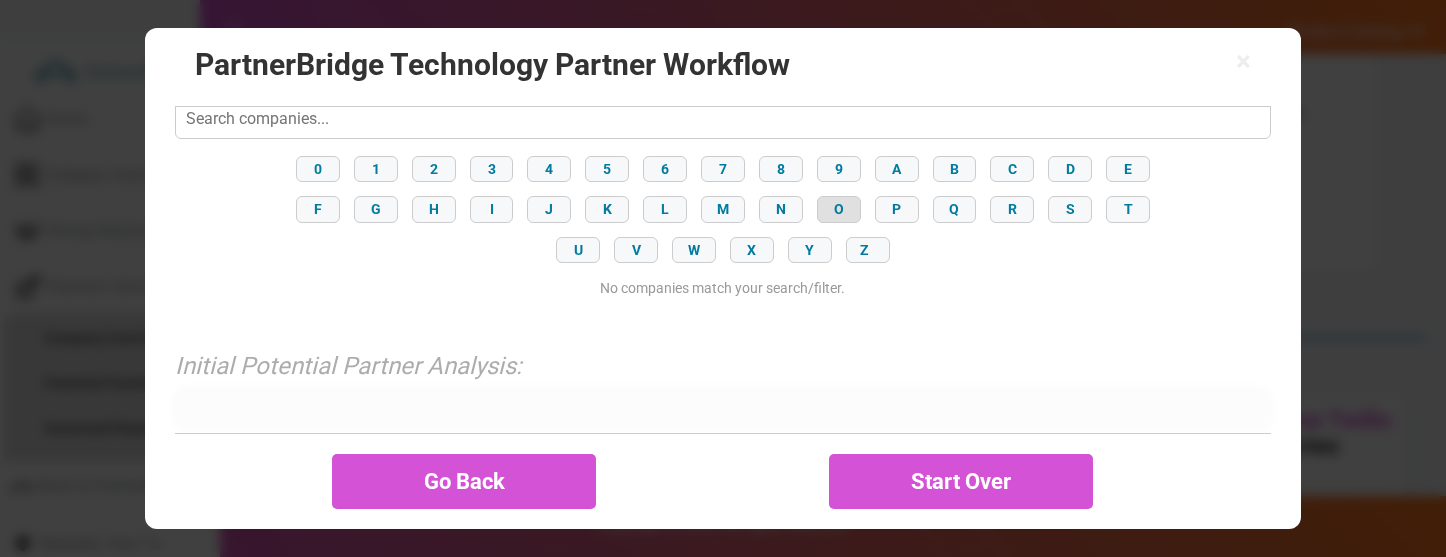 click on "O" at bounding box center (839, 209) 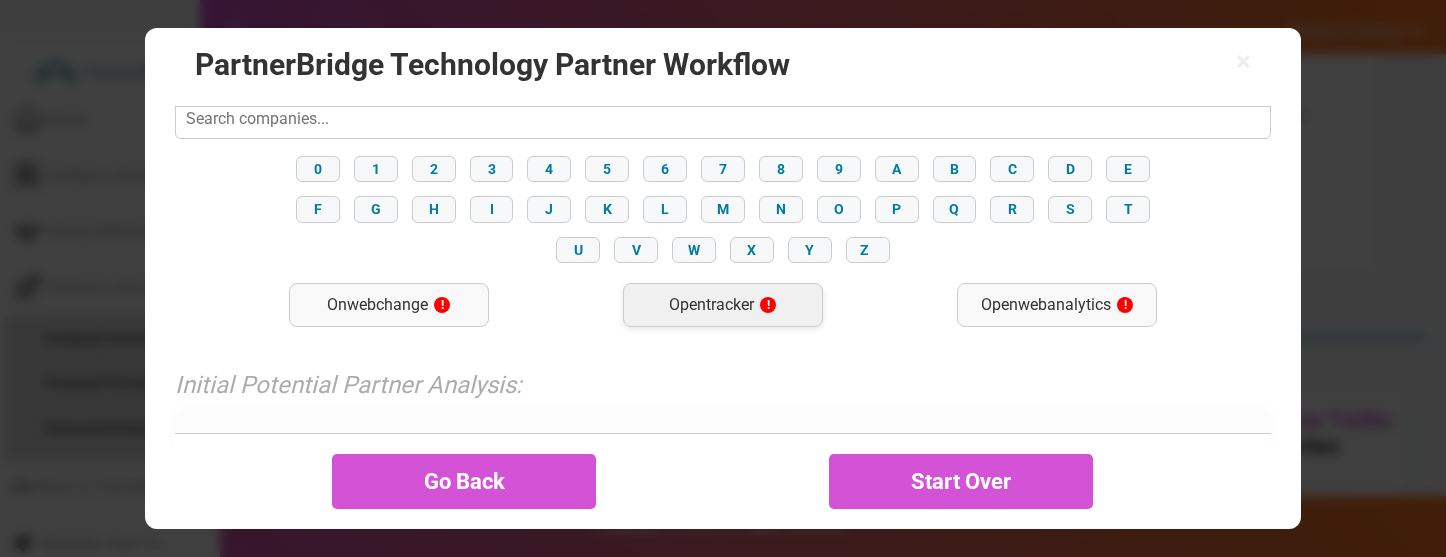 click on "Opentracker !" at bounding box center [723, 305] 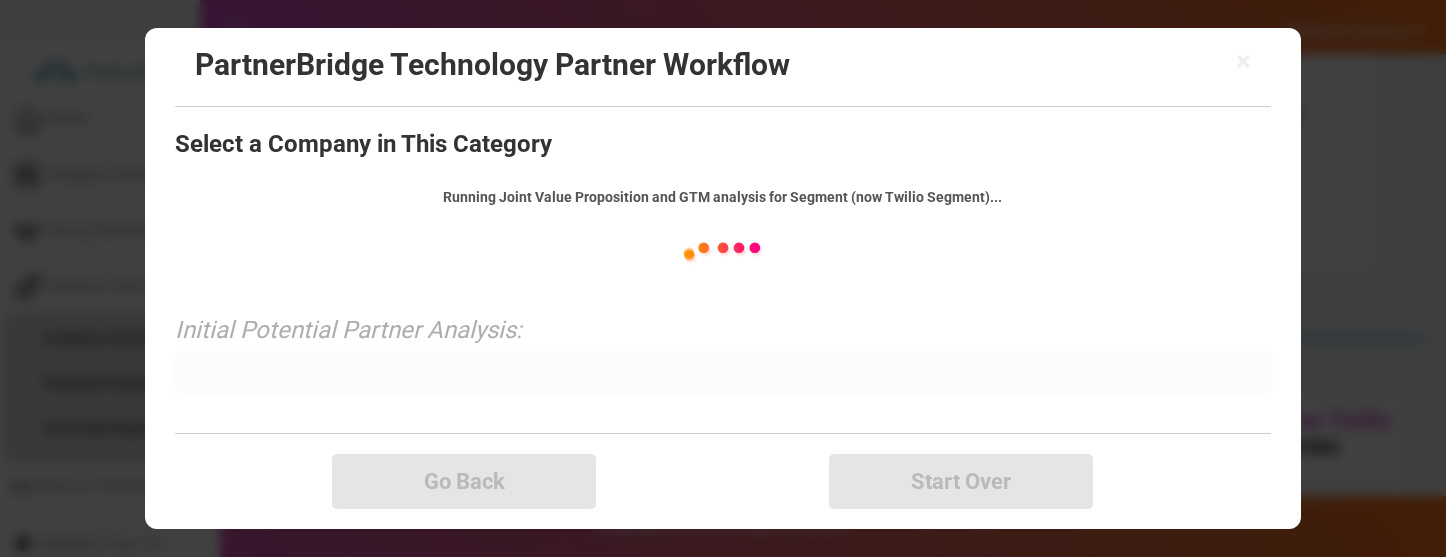 click on "Running Joint Value Proposition and GTM analysis for Segment (now Twilio Segment)..." at bounding box center [723, 197] 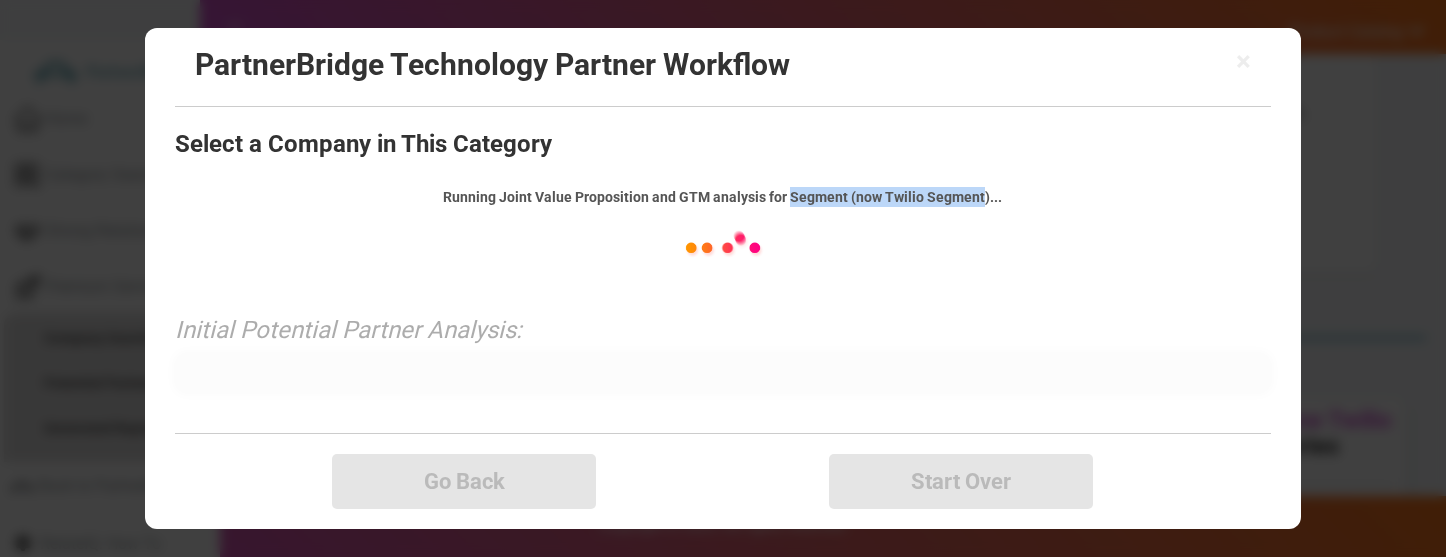 drag, startPoint x: 809, startPoint y: 198, endPoint x: 969, endPoint y: 196, distance: 160.0125 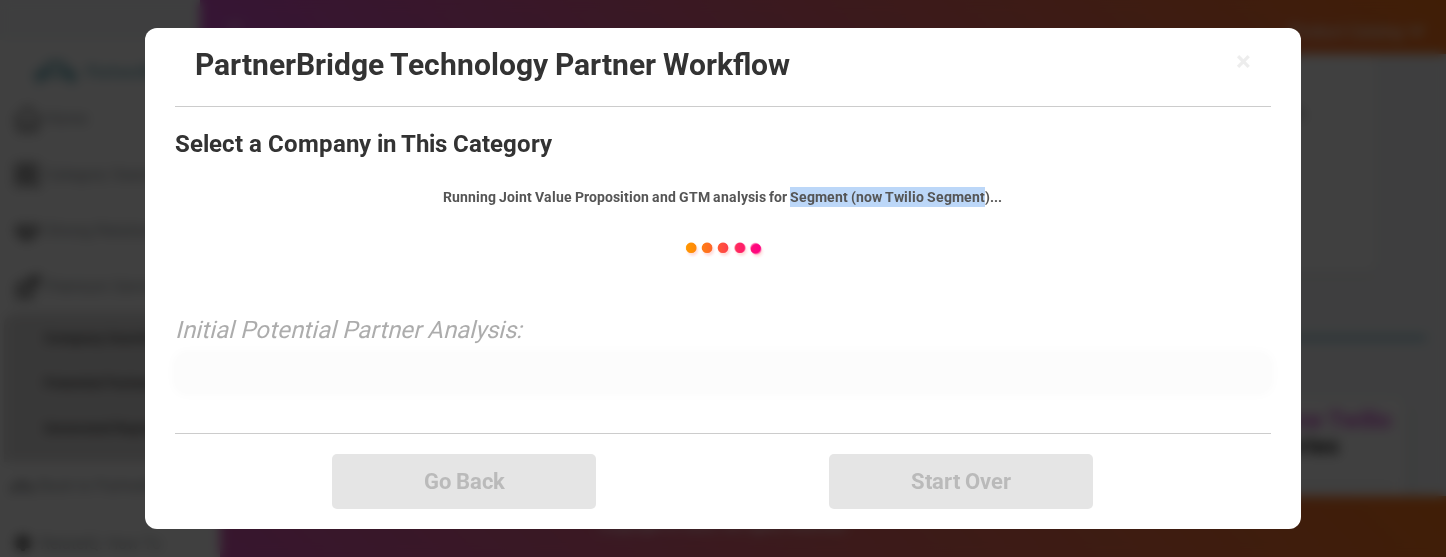 click on "Running Joint Value Proposition and GTM analysis for Segment (now Twilio Segment)..." at bounding box center (723, 197) 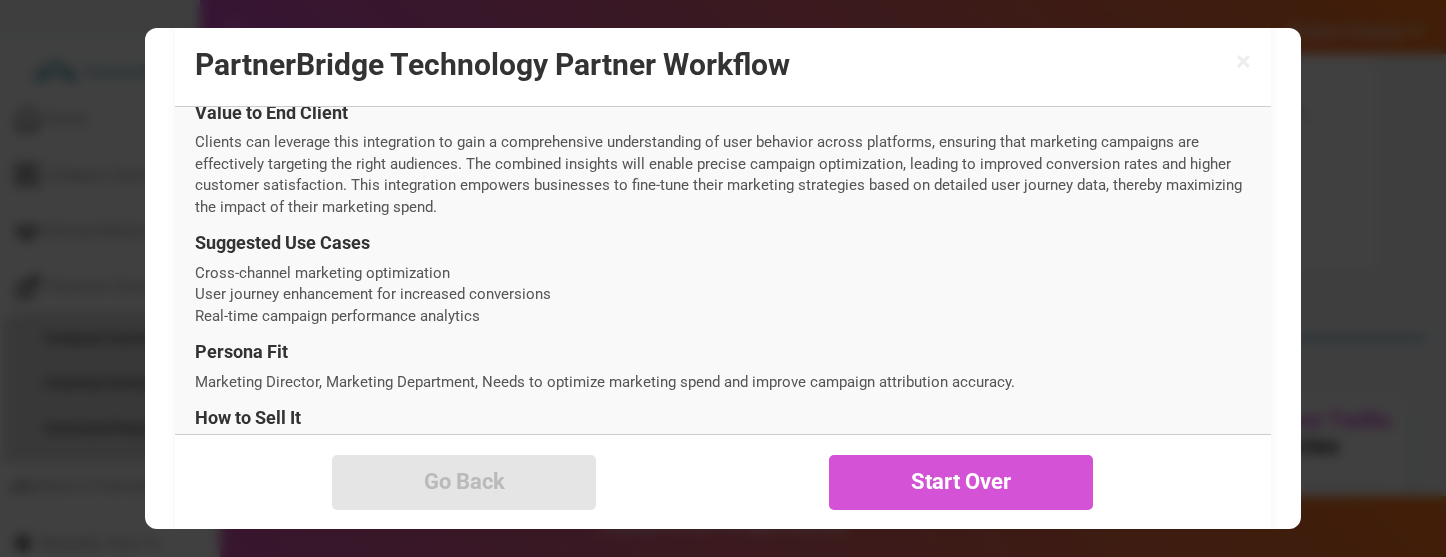 scroll, scrollTop: 980, scrollLeft: 0, axis: vertical 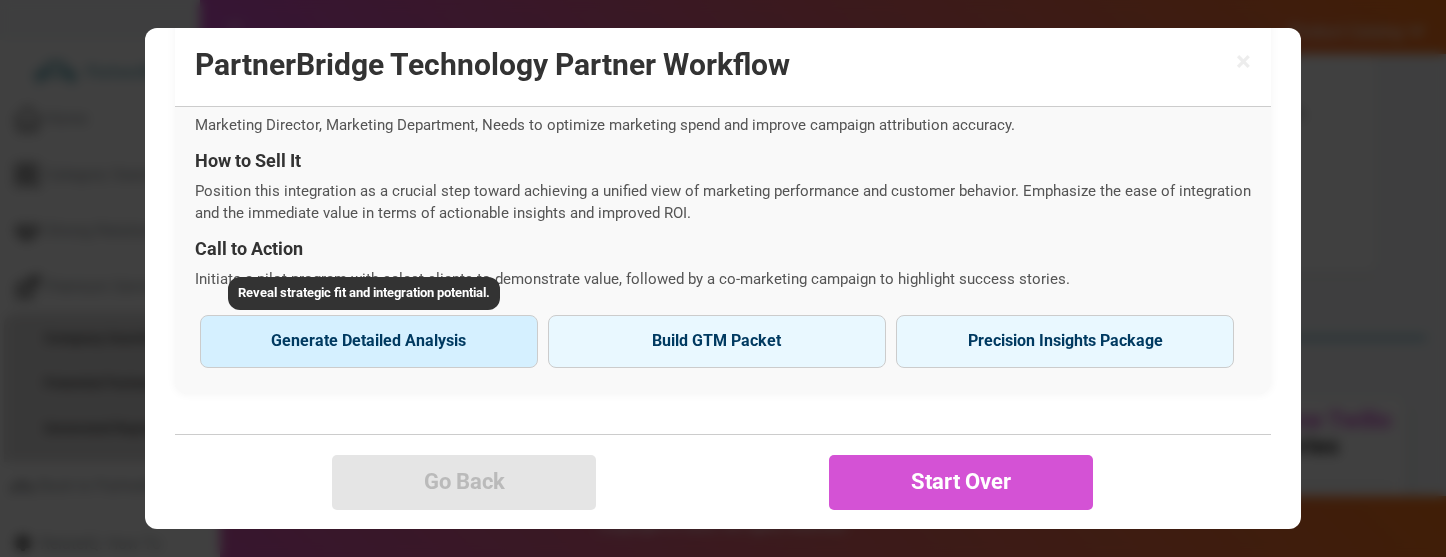 click on "Generate Detailed Analysis" at bounding box center [369, 341] 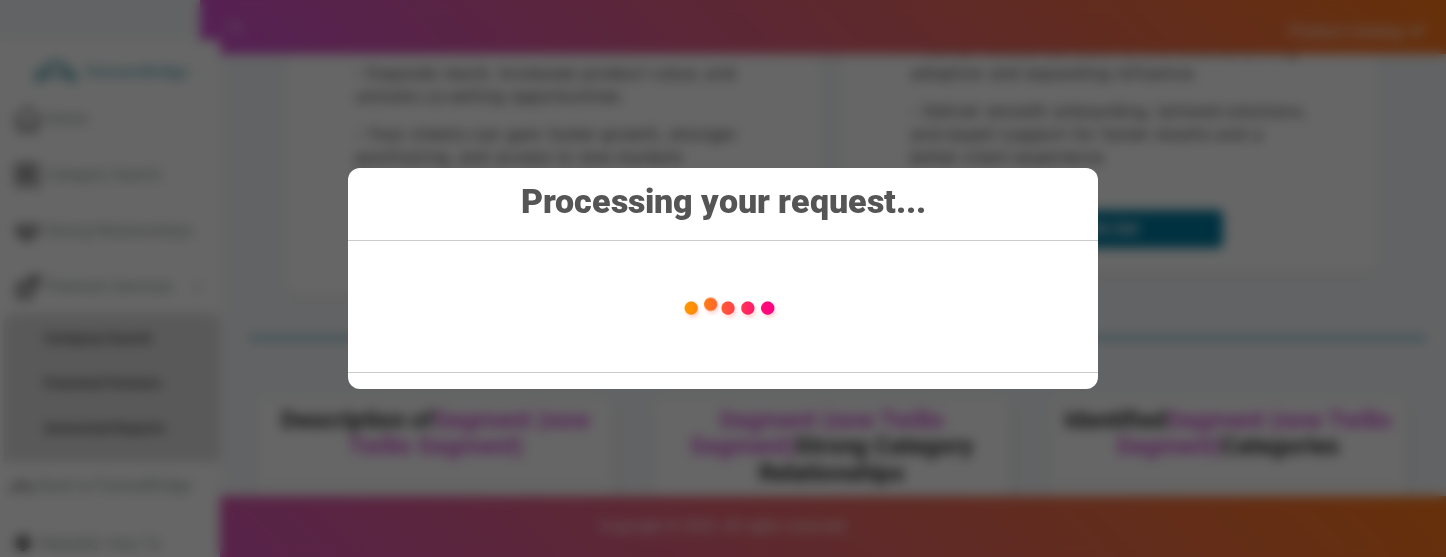 click at bounding box center (728, 307) 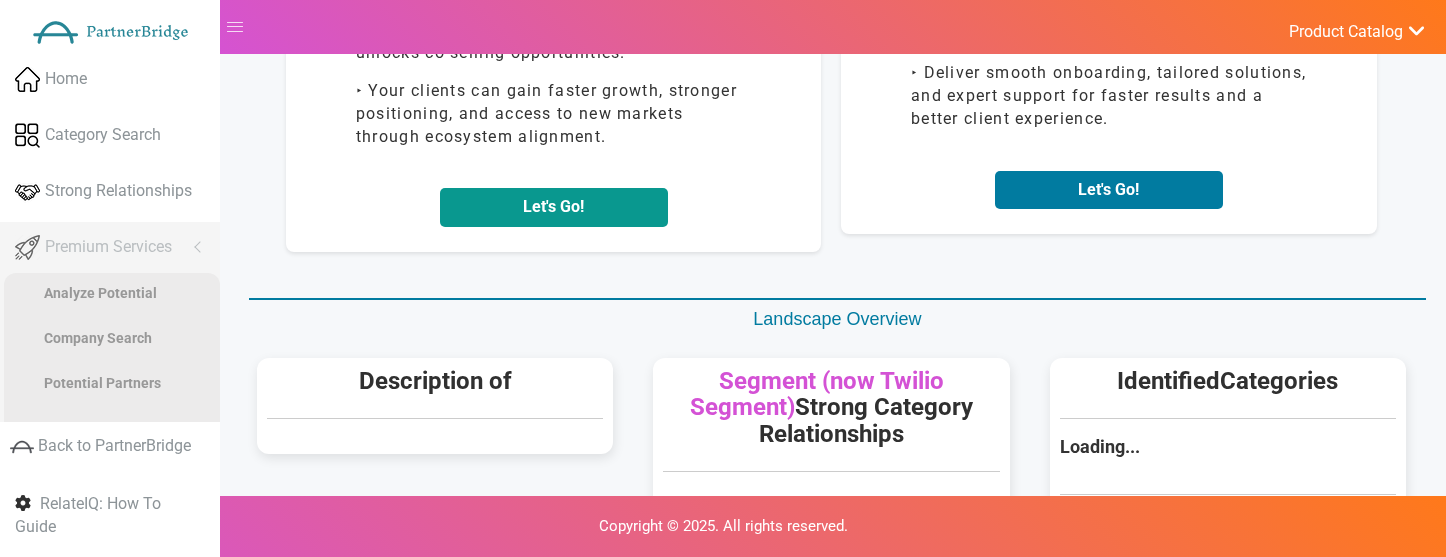 scroll, scrollTop: 343, scrollLeft: 0, axis: vertical 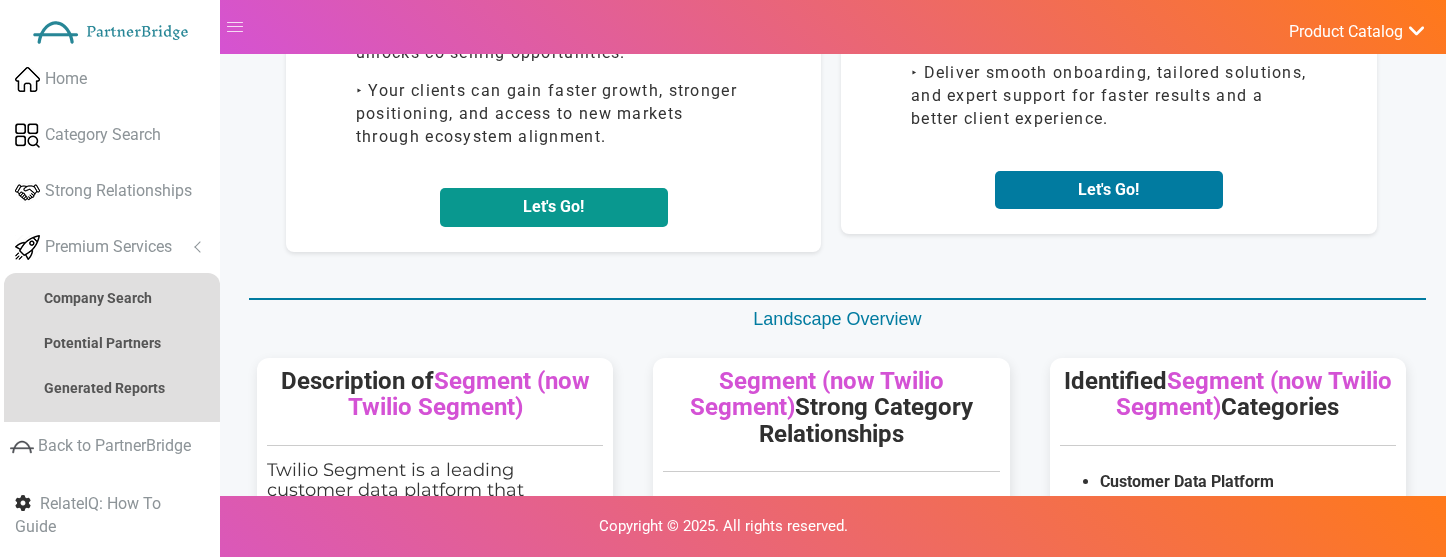 click on "Let's Go!" at bounding box center [554, 207] 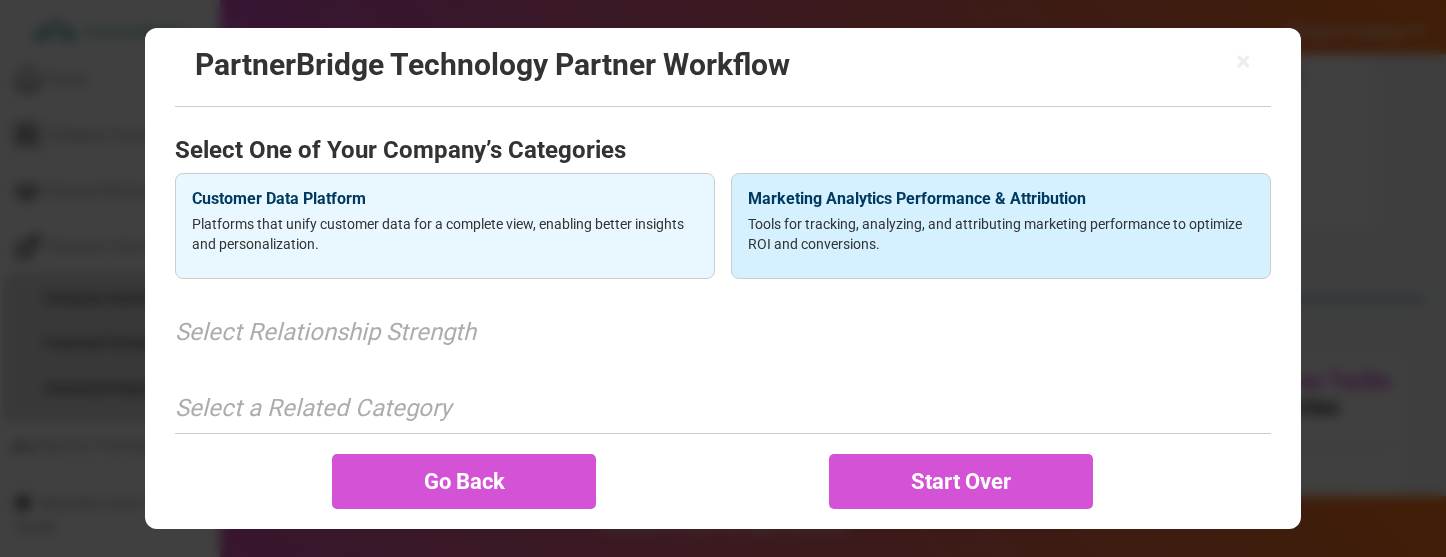 click on "Marketing Analytics Performance & Attribution
Tools for tracking, analyzing, and attributing marketing performance to optimize ROI and conversions." at bounding box center [1001, 226] 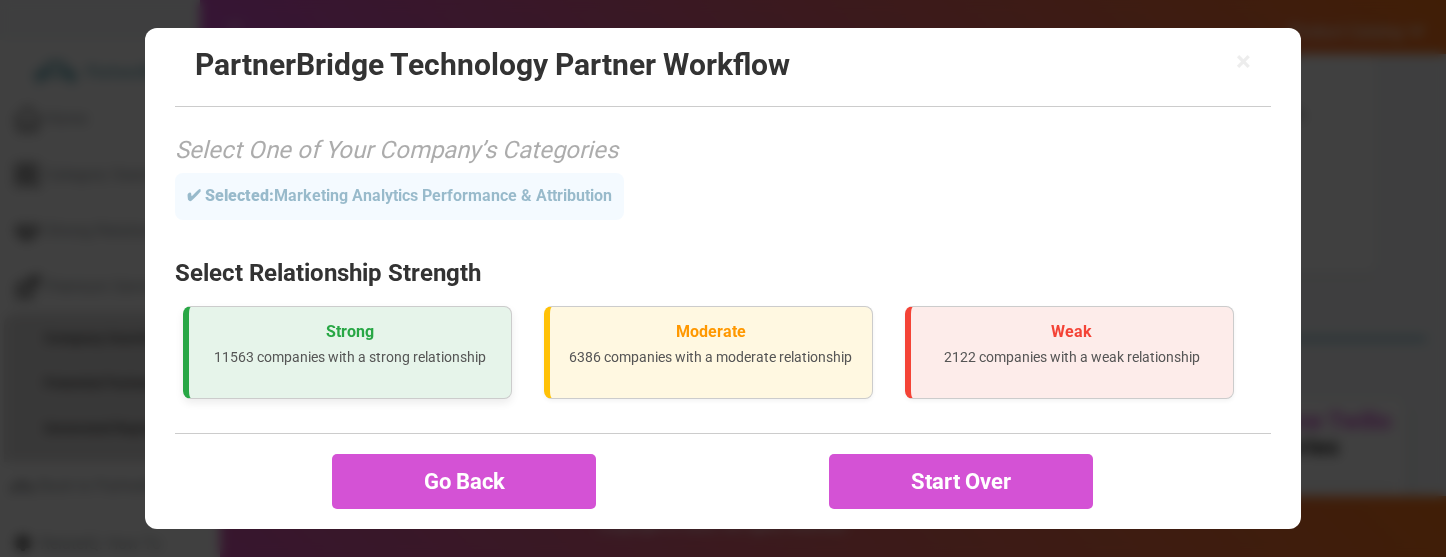 click on "Strong" at bounding box center [350, 332] 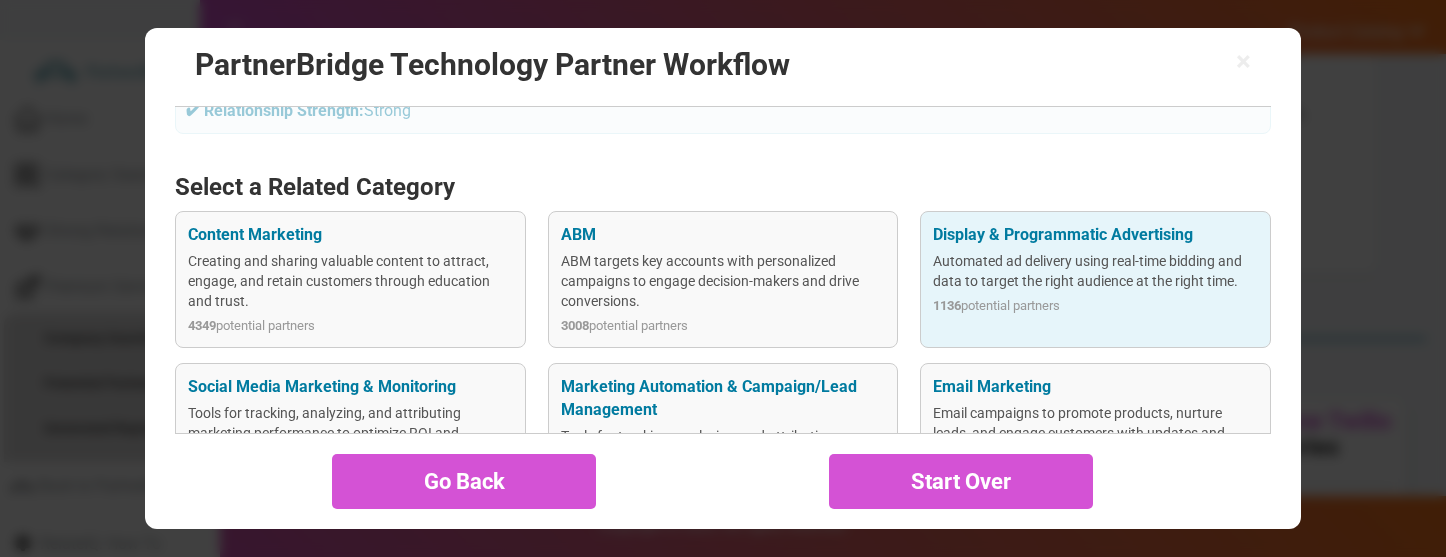 click on "Automated ad delivery using real-time bidding and data to target the right audience at the right time." at bounding box center [1095, 271] 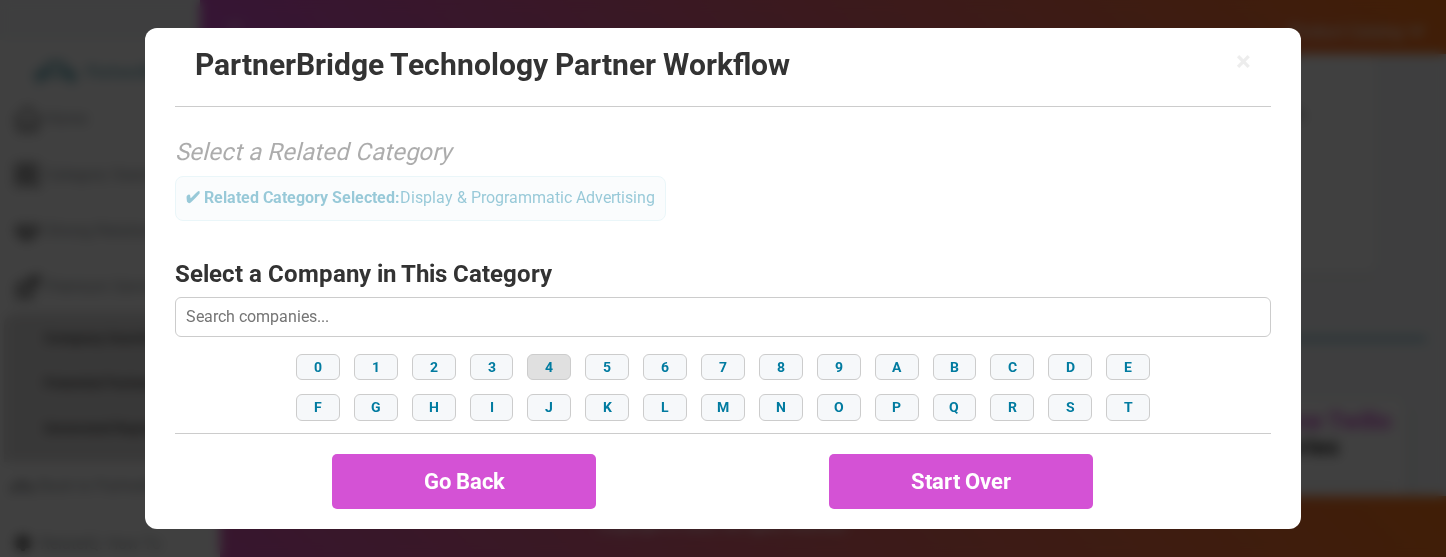 click on "4" at bounding box center [549, 367] 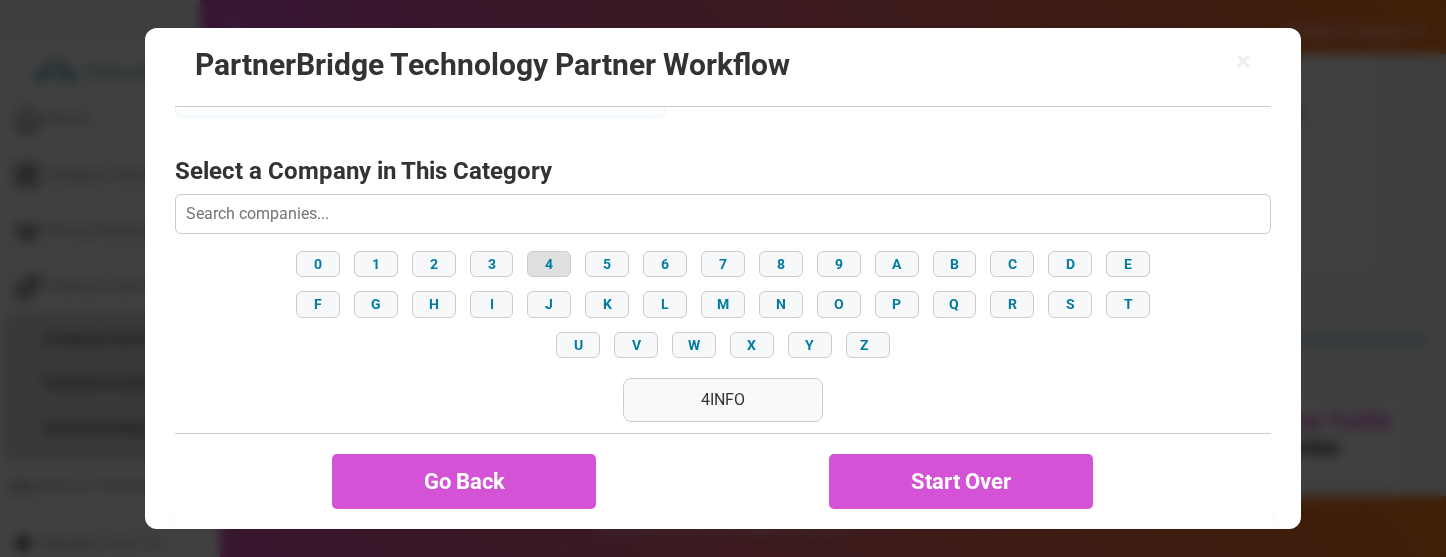 scroll, scrollTop: 355, scrollLeft: 0, axis: vertical 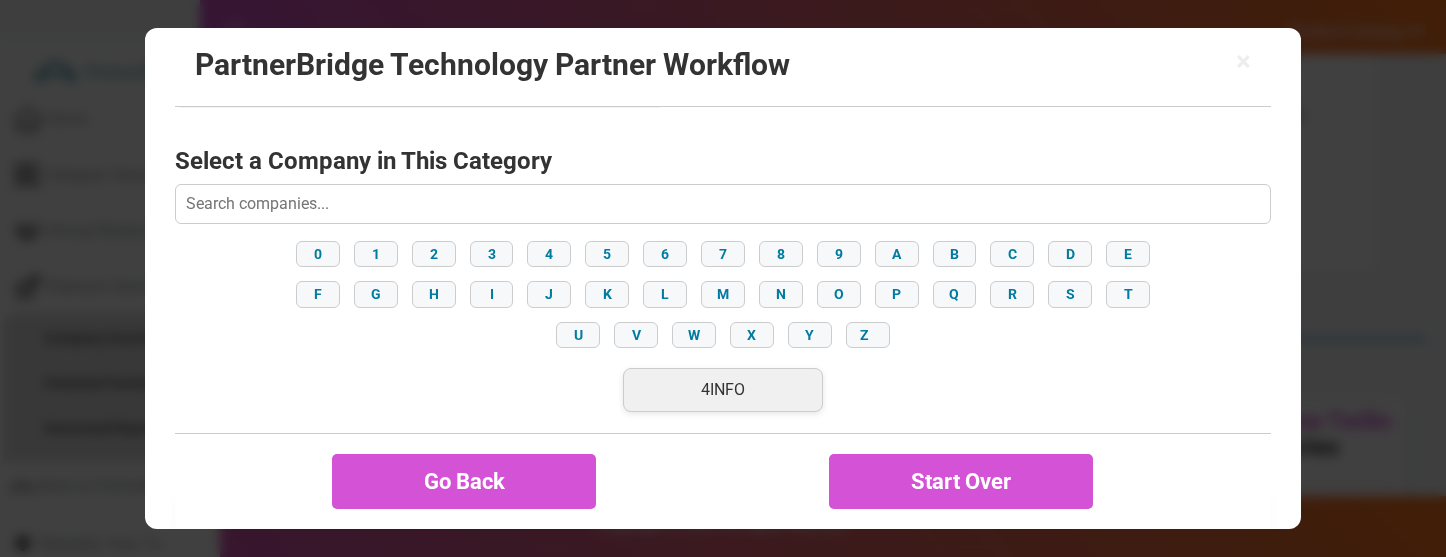 click on "4INFO" at bounding box center (723, 390) 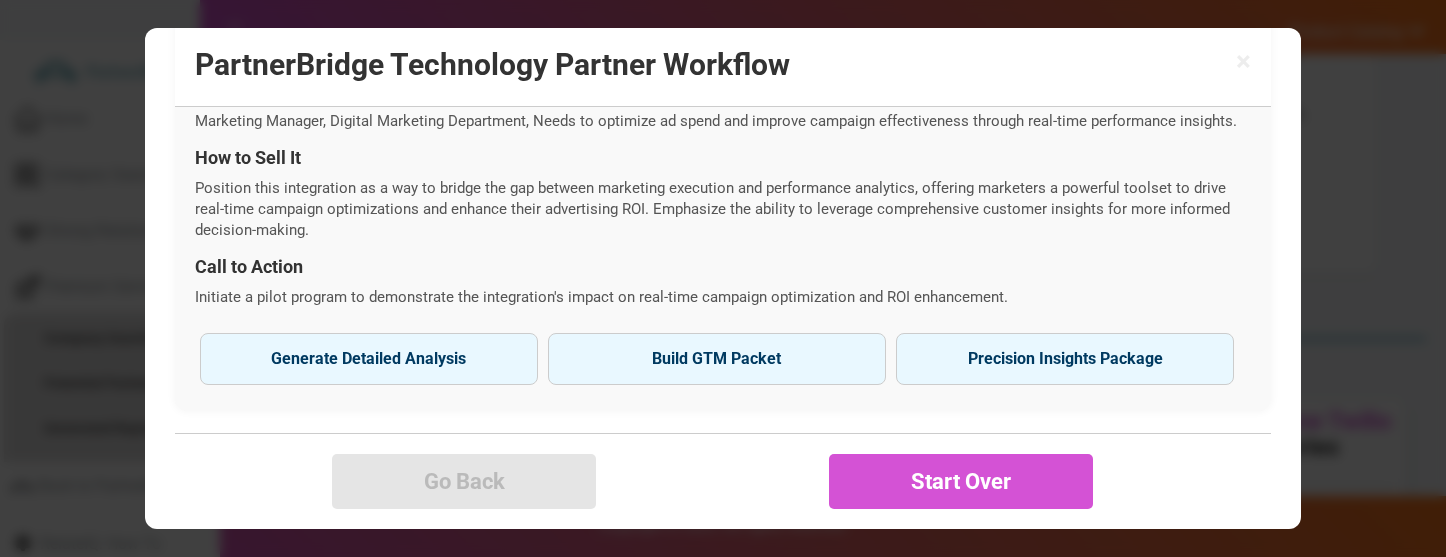 scroll, scrollTop: 1023, scrollLeft: 0, axis: vertical 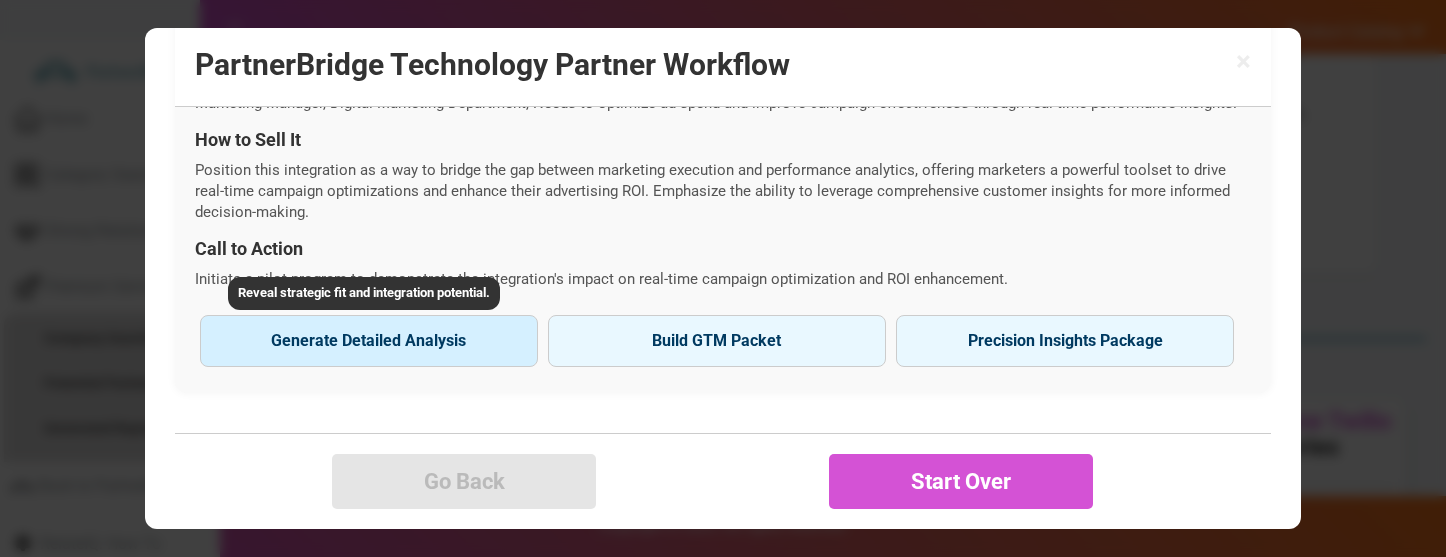 click on "Generate Detailed Analysis" at bounding box center [369, 341] 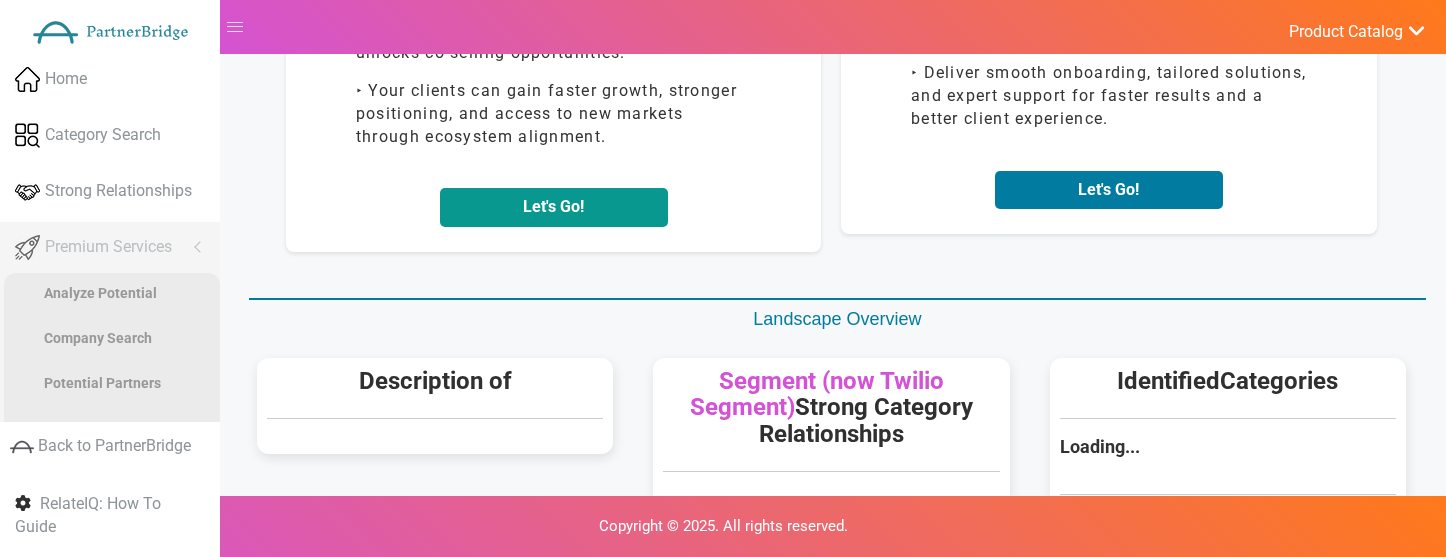 scroll, scrollTop: 343, scrollLeft: 0, axis: vertical 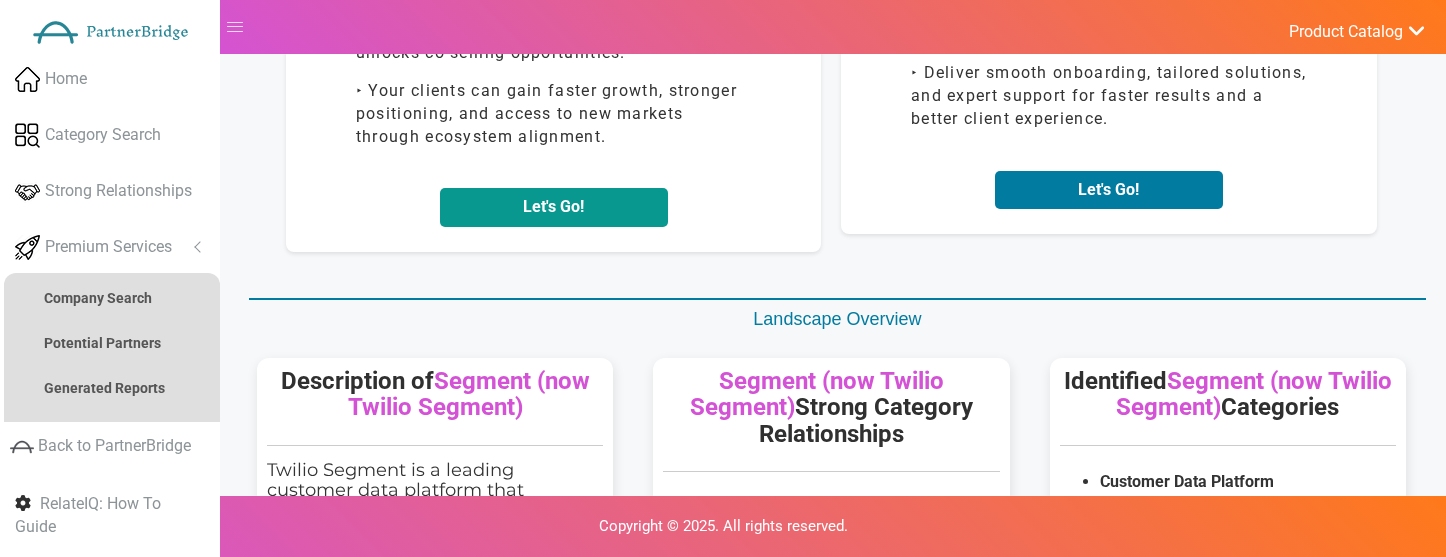 click on "Let's Go!" at bounding box center [554, 207] 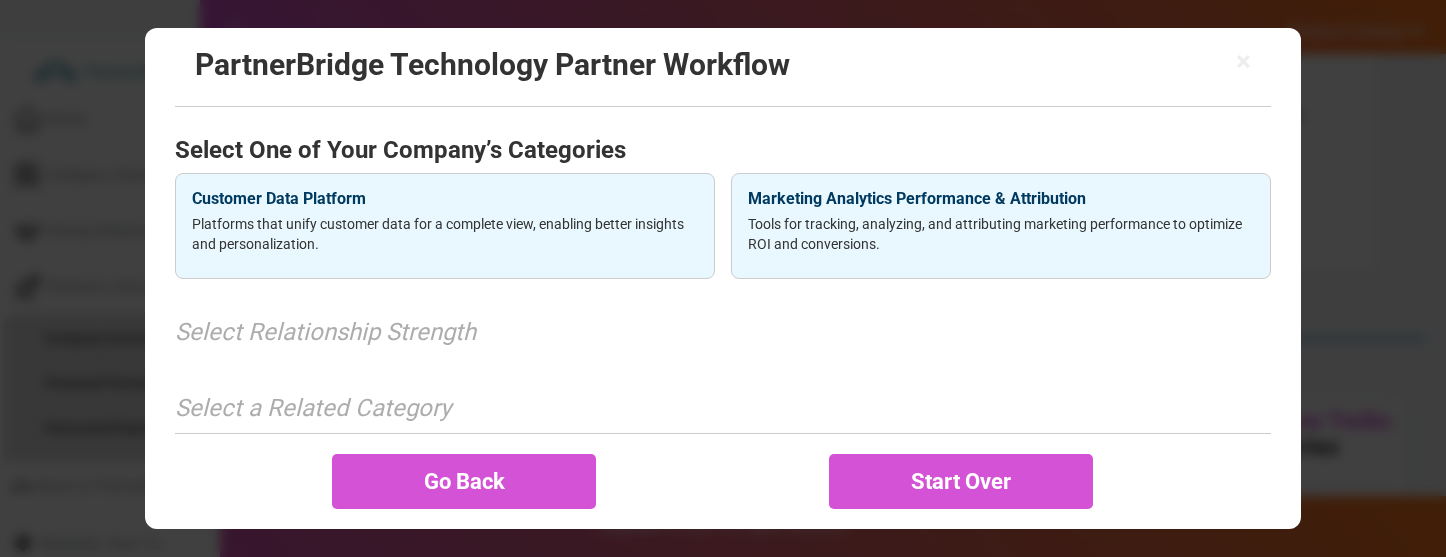 click on "Customer Data Platform
Platforms that unify customer data for a complete view, enabling better insights and personalization." at bounding box center [445, 226] 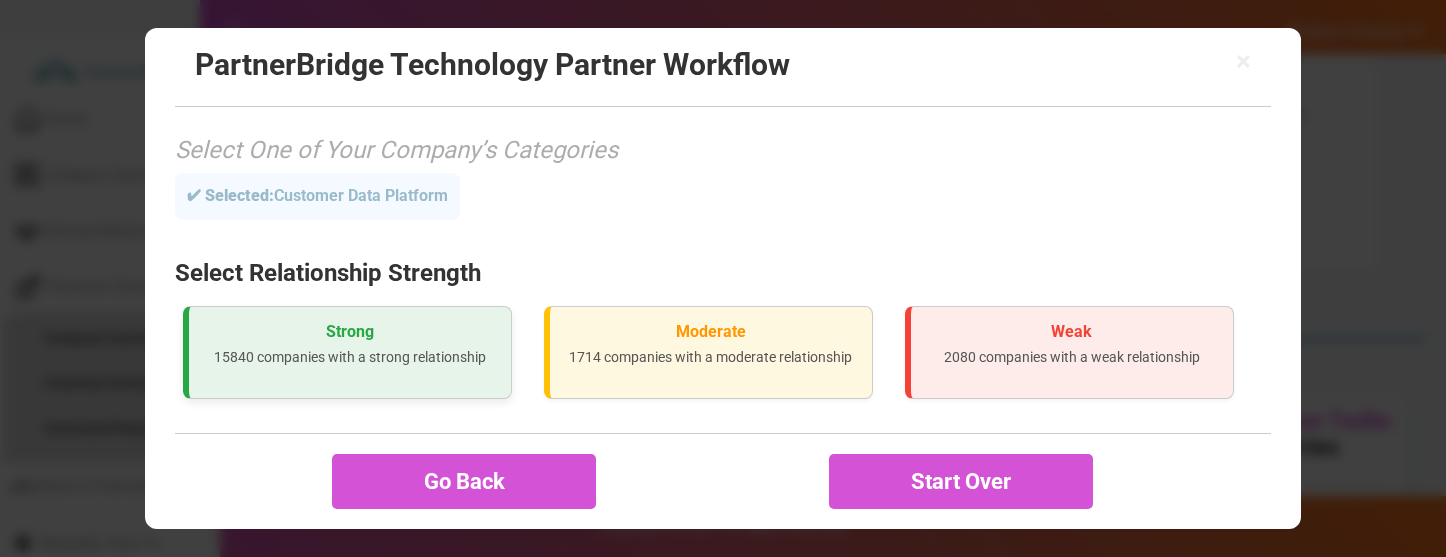 click on "Strong" at bounding box center (350, 332) 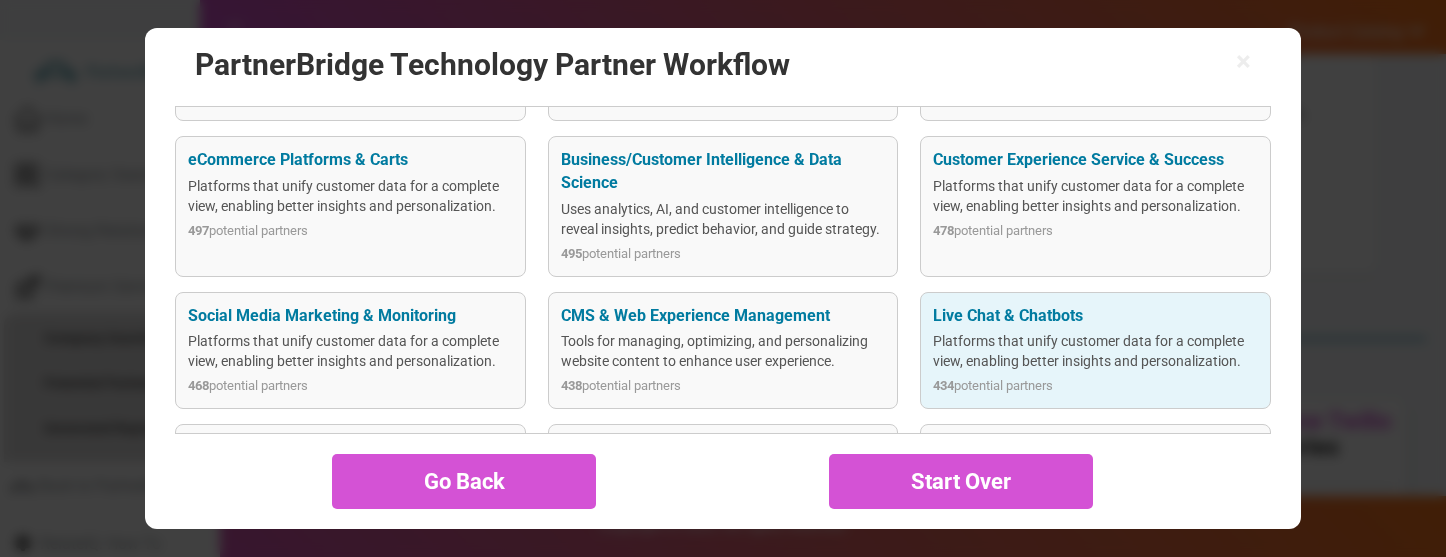 click on "Platforms that unify customer data for a complete view, enabling better insights and personalization." at bounding box center [1095, 351] 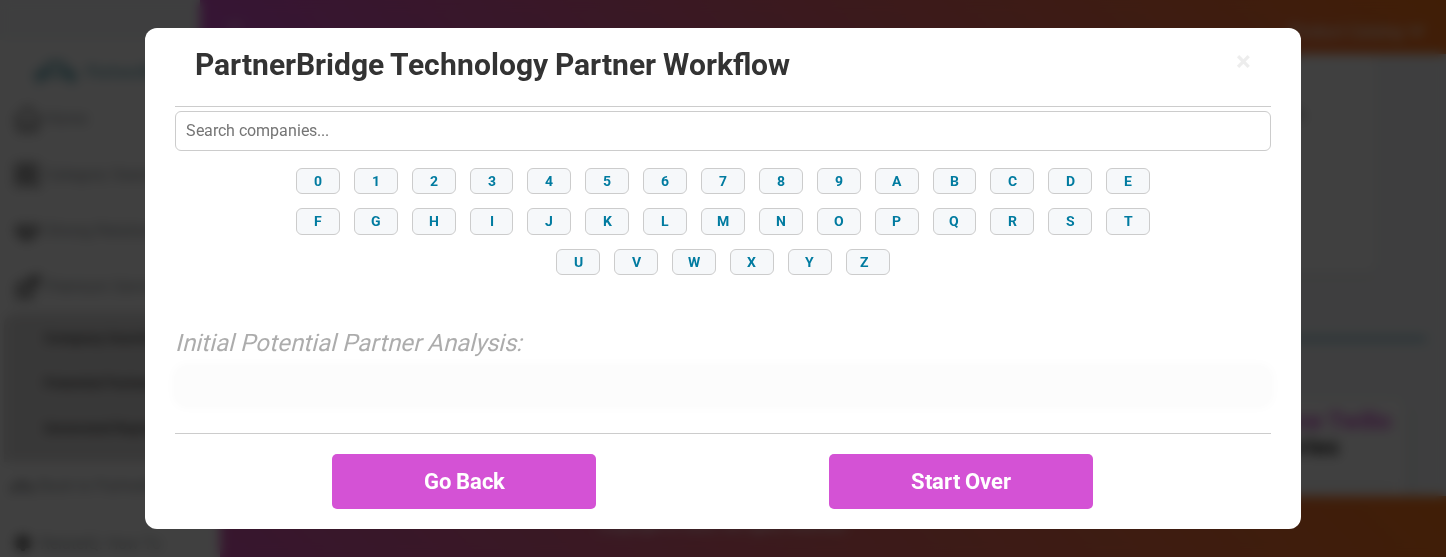 scroll, scrollTop: 440, scrollLeft: 0, axis: vertical 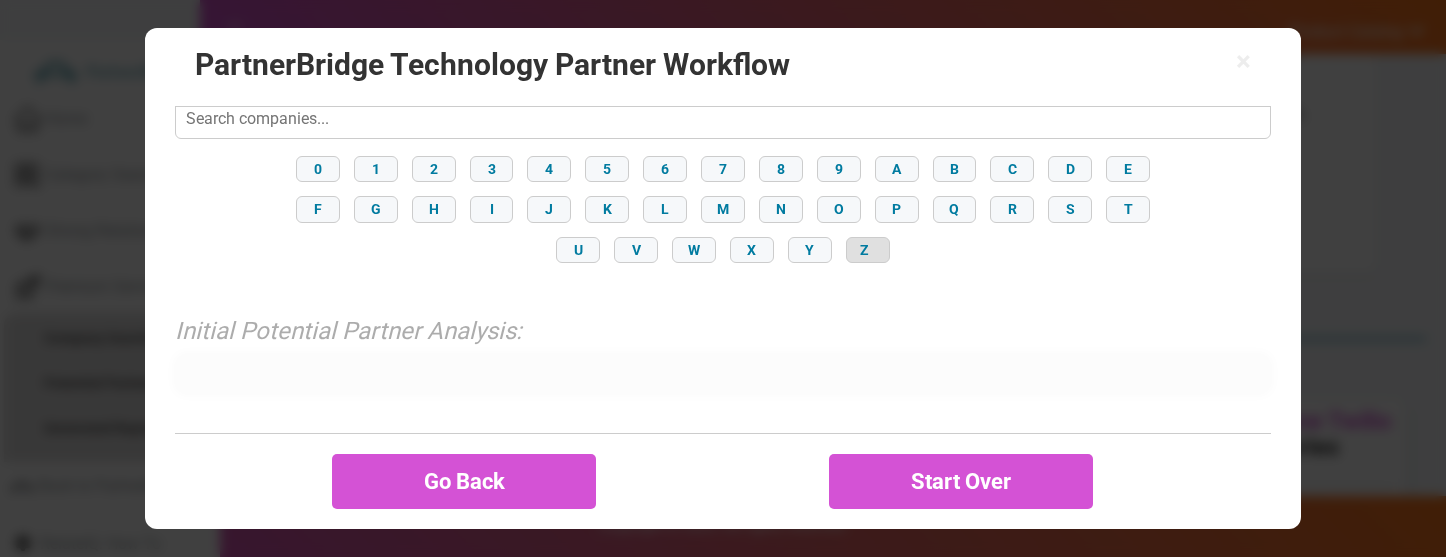 click on "Z" at bounding box center [868, 250] 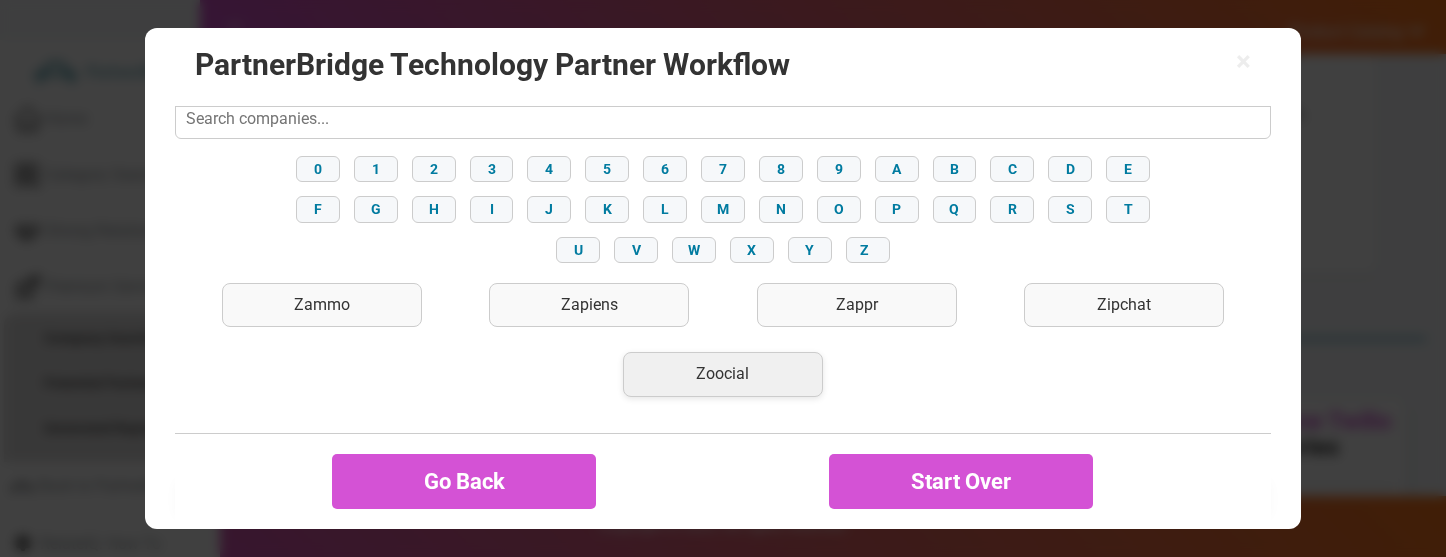 click on "Zoocial" at bounding box center (723, 374) 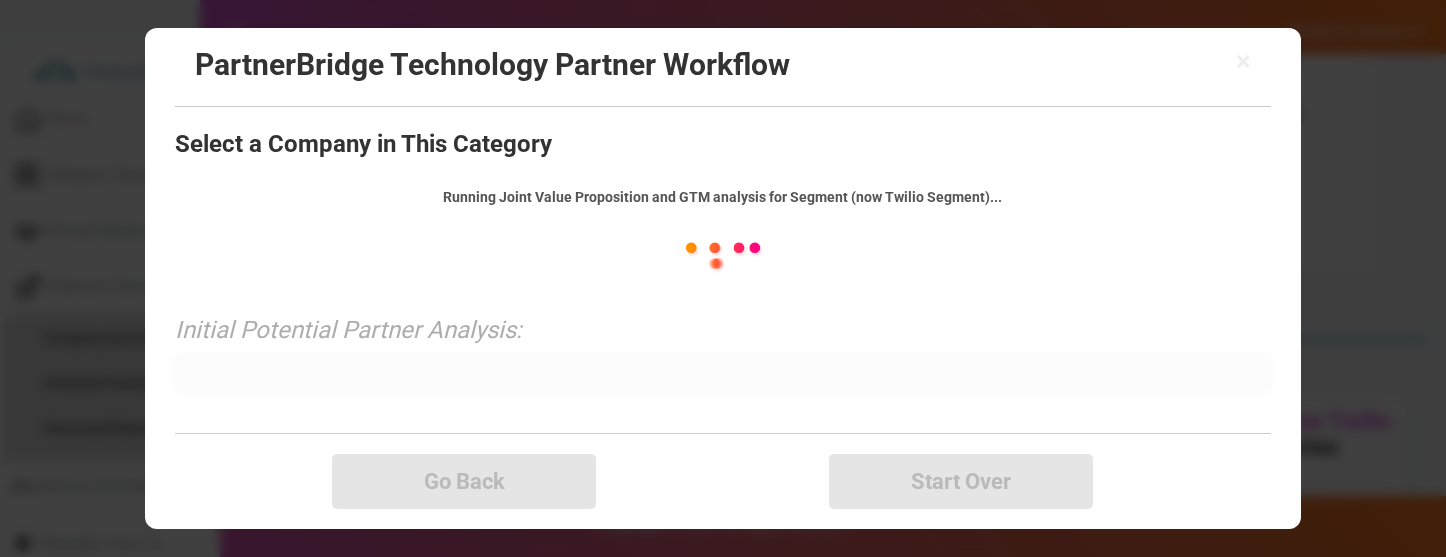 click on "Running Joint Value Proposition and GTM analysis for Segment (now Twilio Segment)..." at bounding box center [723, 197] 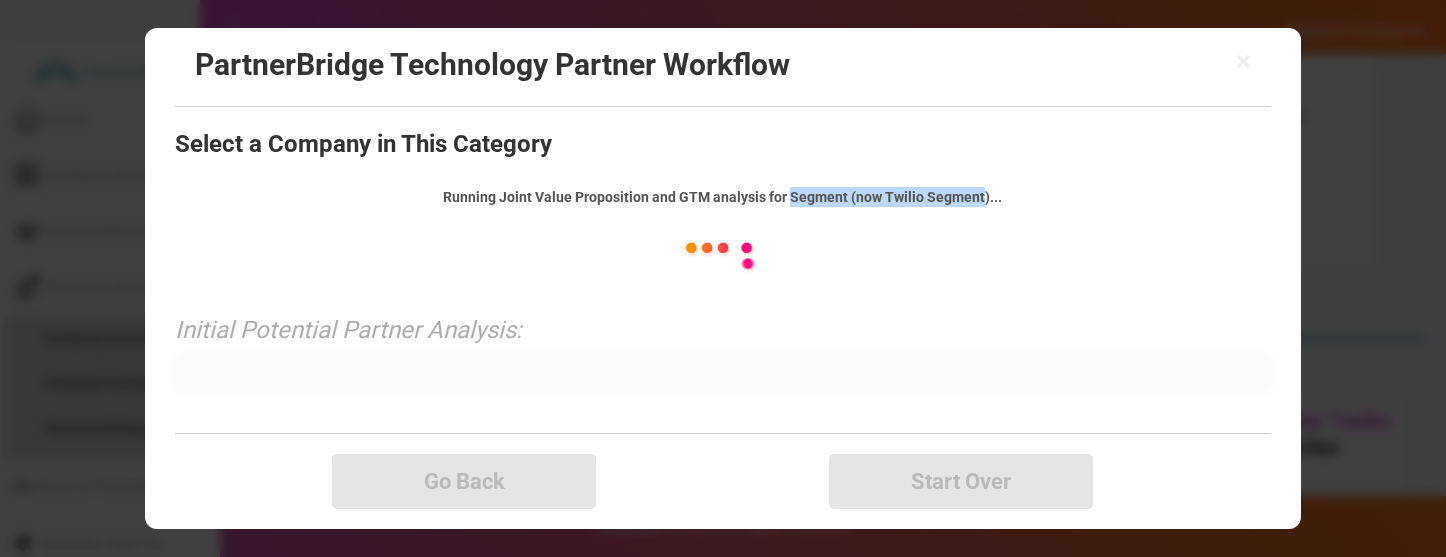 drag, startPoint x: 813, startPoint y: 189, endPoint x: 966, endPoint y: 197, distance: 153.20901 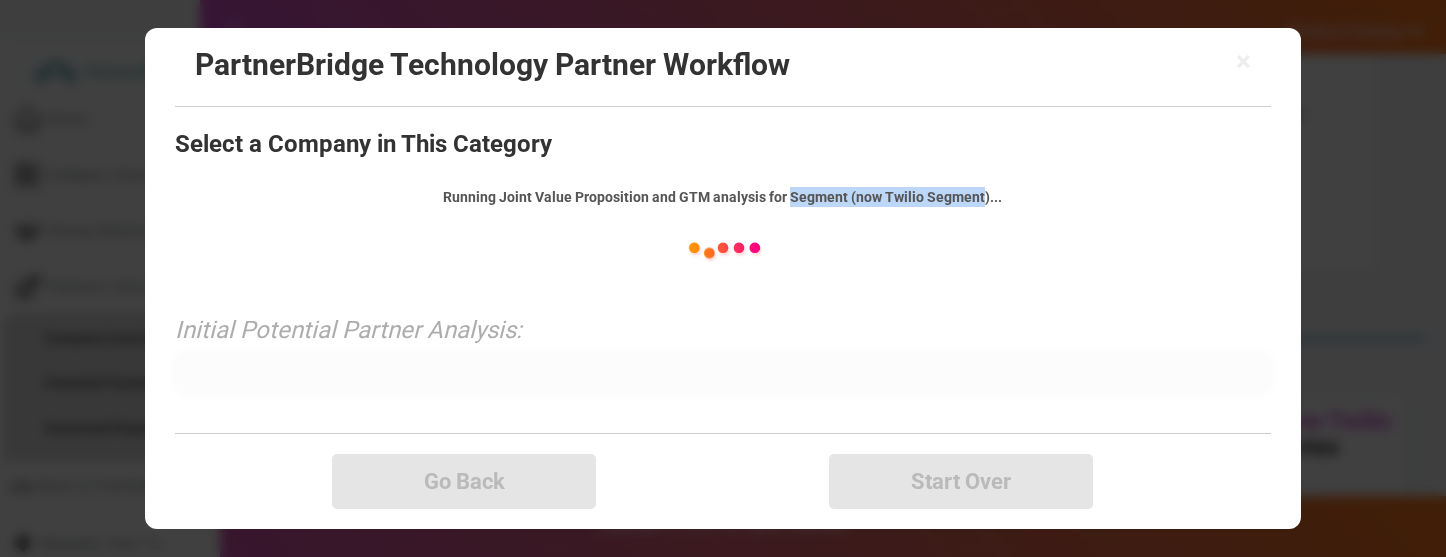 click on "Running Joint Value Proposition and GTM analysis for Segment (now Twilio Segment)..." at bounding box center [723, 197] 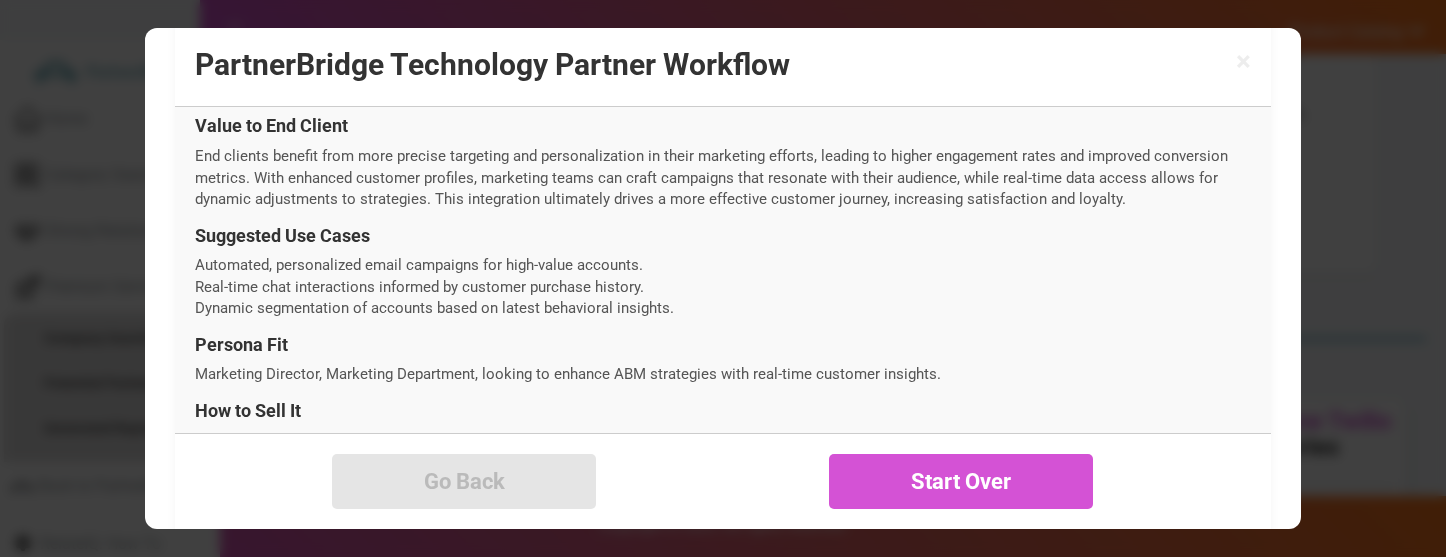 scroll, scrollTop: 1002, scrollLeft: 0, axis: vertical 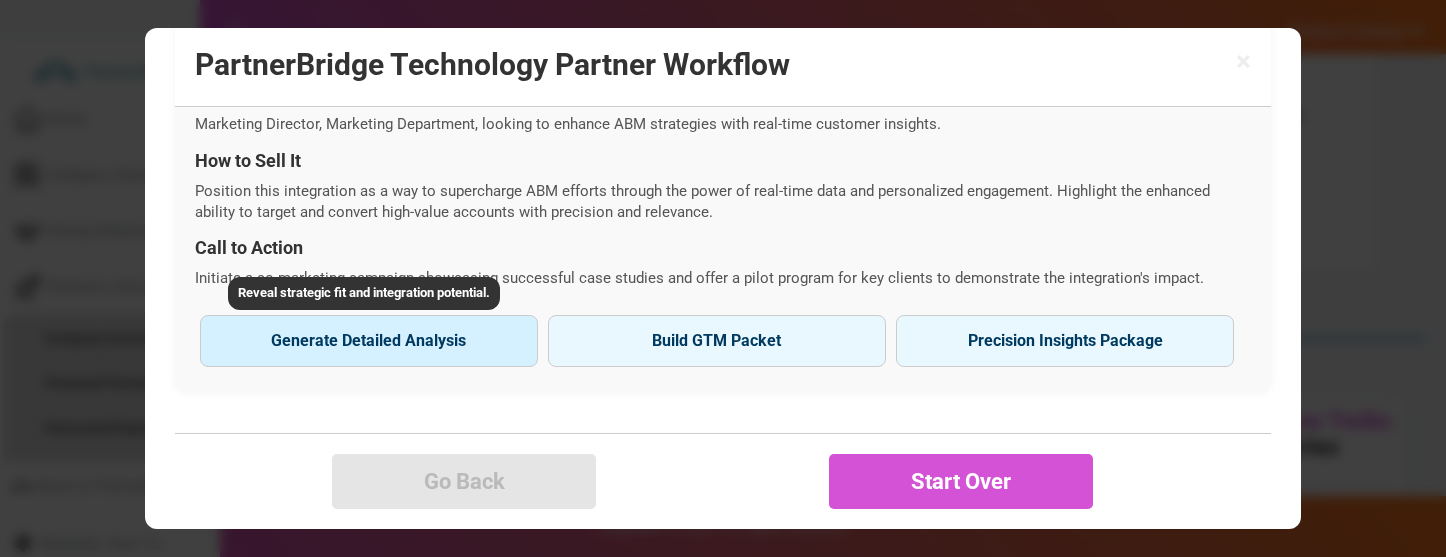 click on "Generate Detailed Analysis" at bounding box center [369, 341] 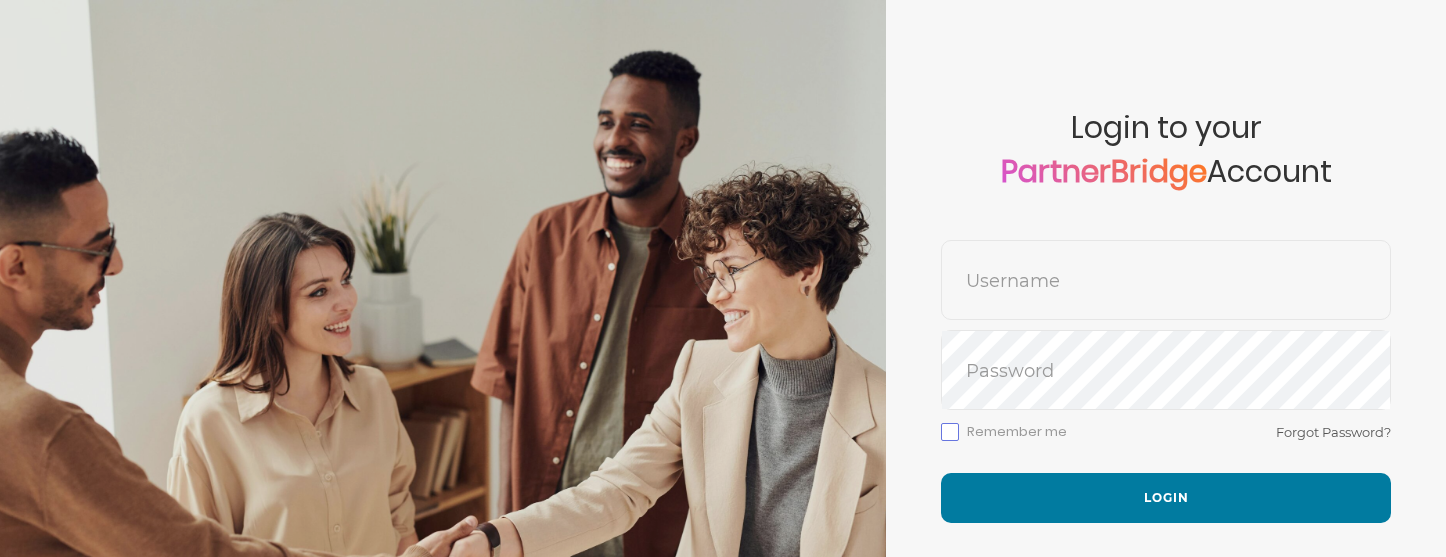 scroll, scrollTop: 0, scrollLeft: 0, axis: both 